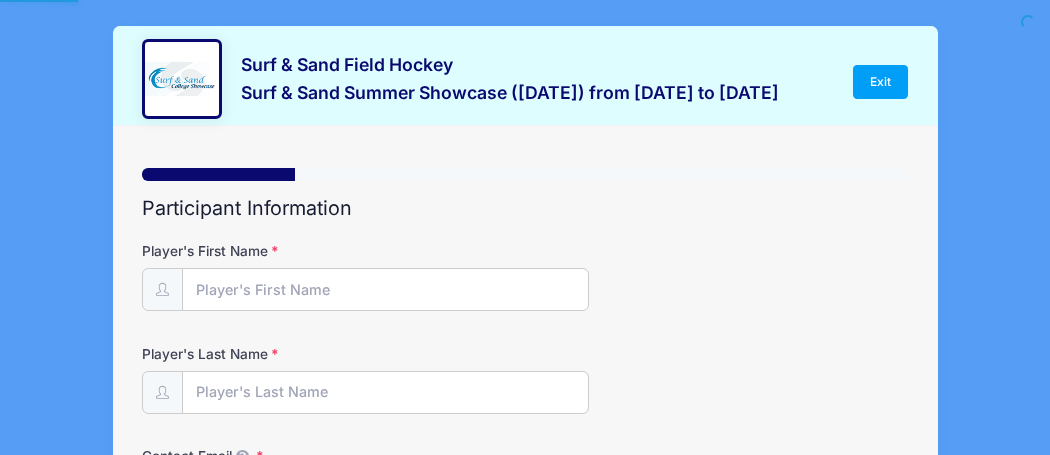 scroll, scrollTop: 0, scrollLeft: 0, axis: both 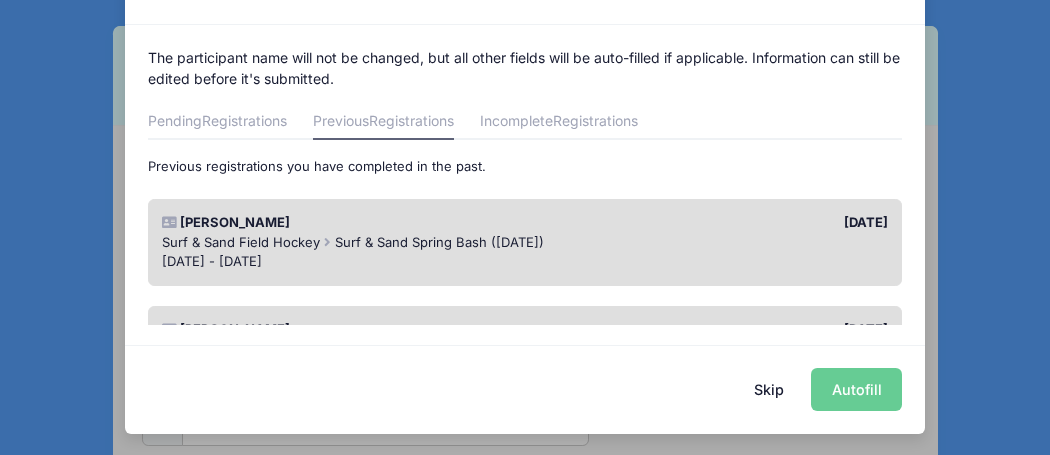 click on "Skip" at bounding box center (769, 389) 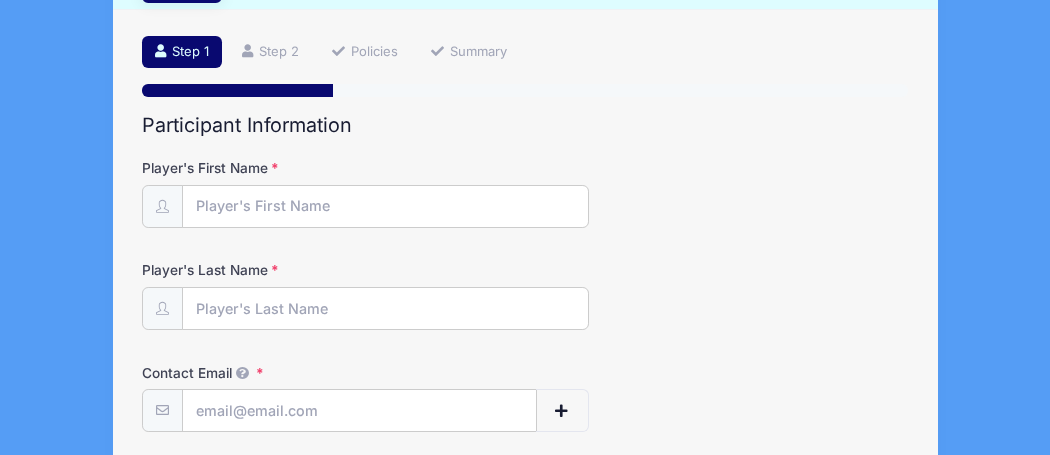 scroll, scrollTop: 118, scrollLeft: 0, axis: vertical 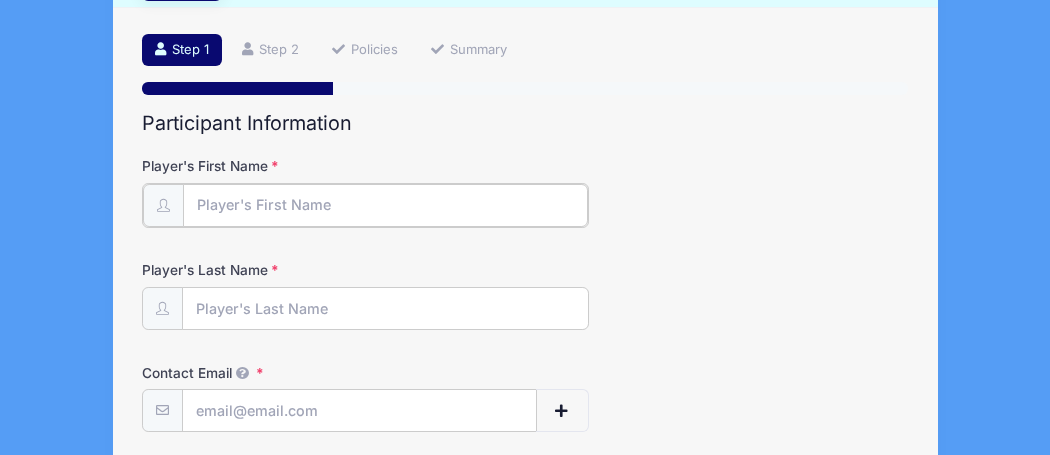 click on "Player's First Name" at bounding box center [385, 205] 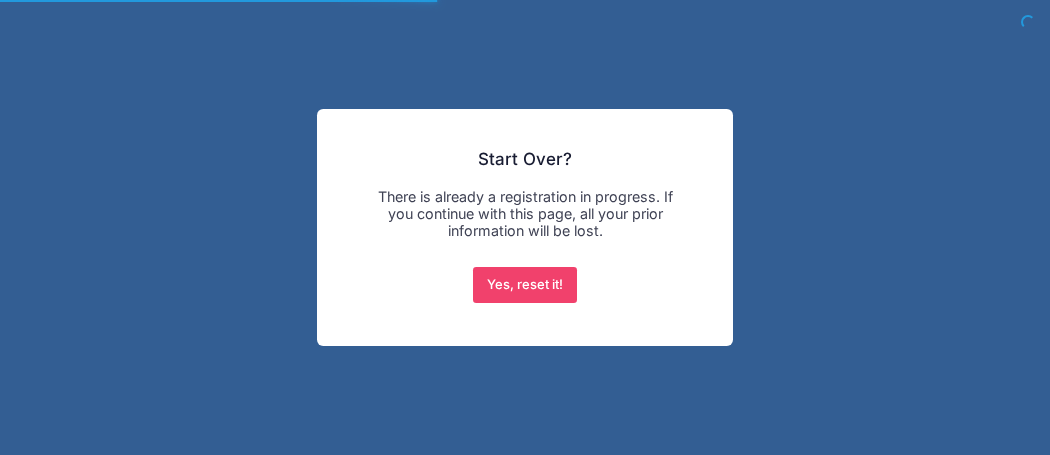 scroll, scrollTop: 0, scrollLeft: 0, axis: both 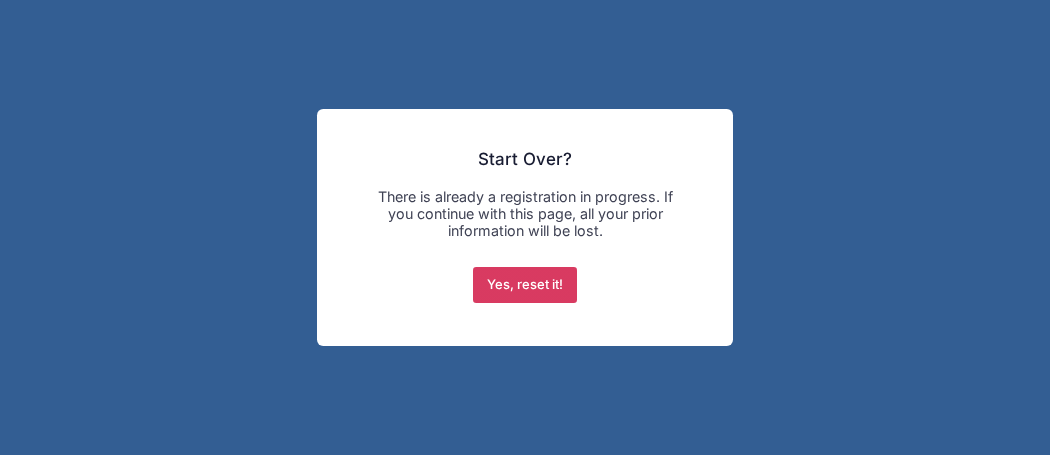 click on "Yes, reset it!" at bounding box center (525, 285) 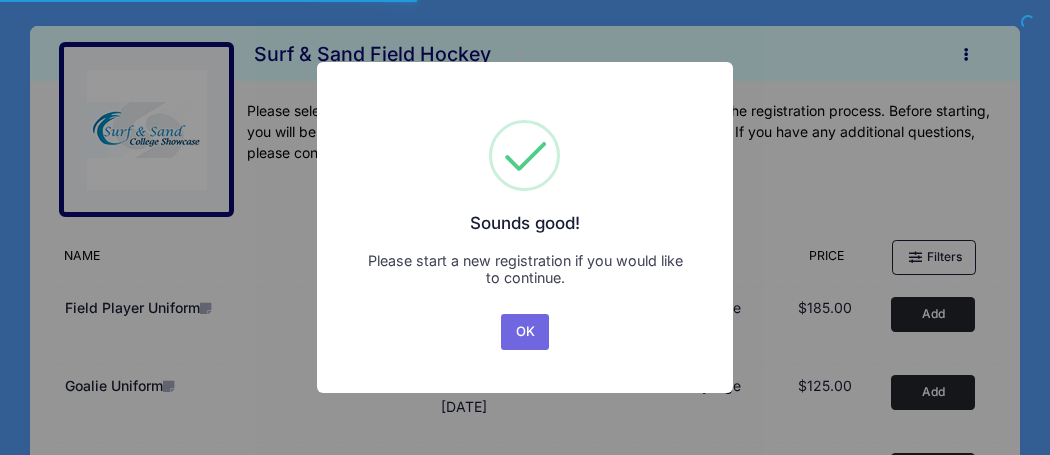 scroll, scrollTop: 0, scrollLeft: 0, axis: both 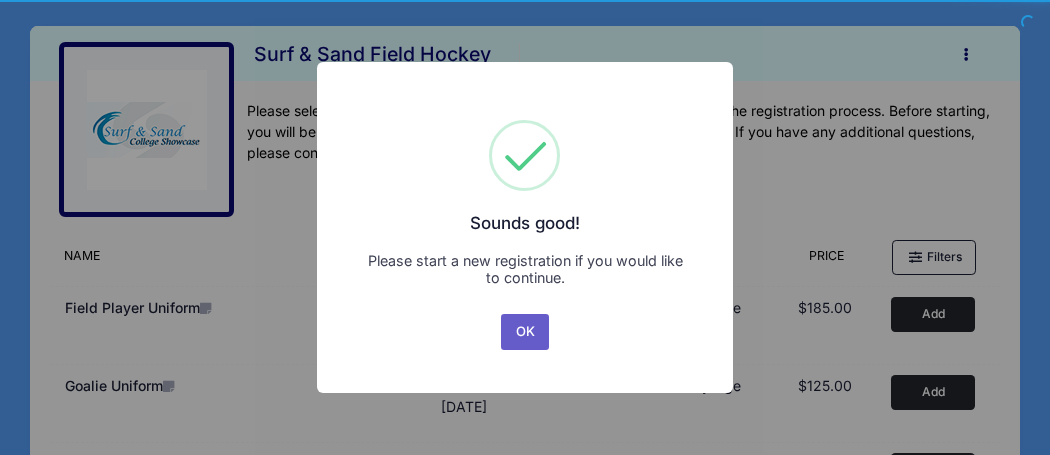 click on "OK" at bounding box center (525, 332) 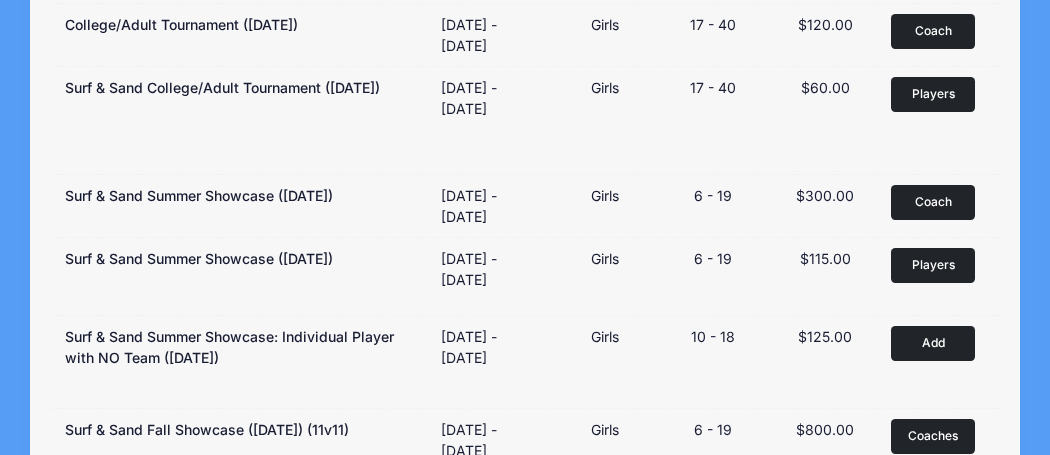 scroll, scrollTop: 521, scrollLeft: 0, axis: vertical 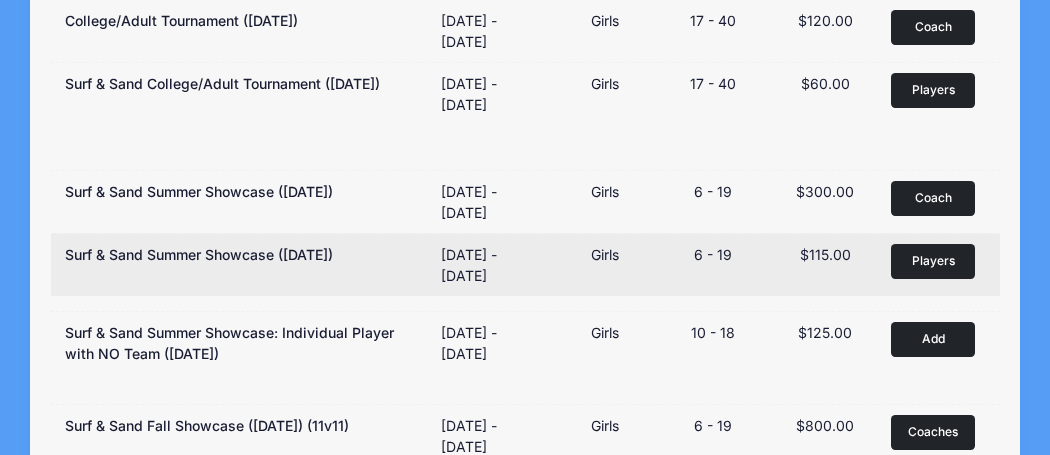click on "Players" at bounding box center (933, 261) 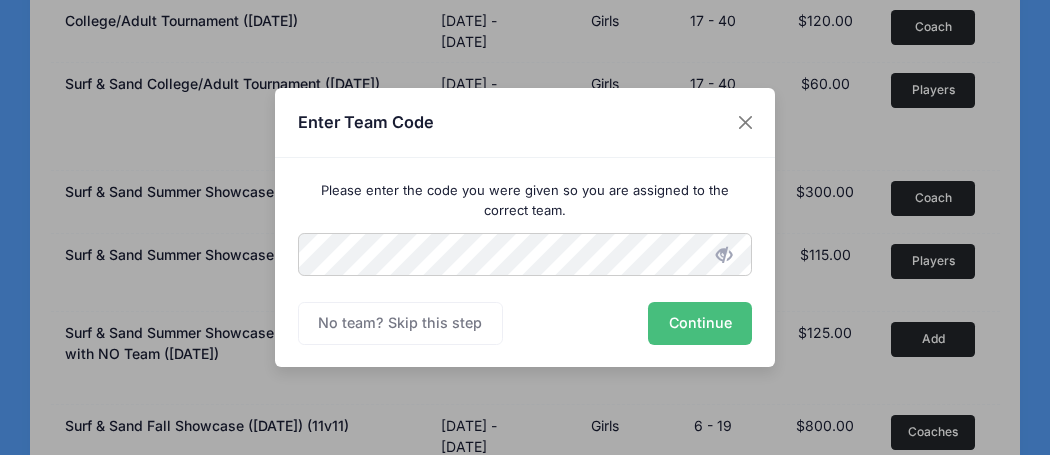 click on "Continue" at bounding box center (700, 323) 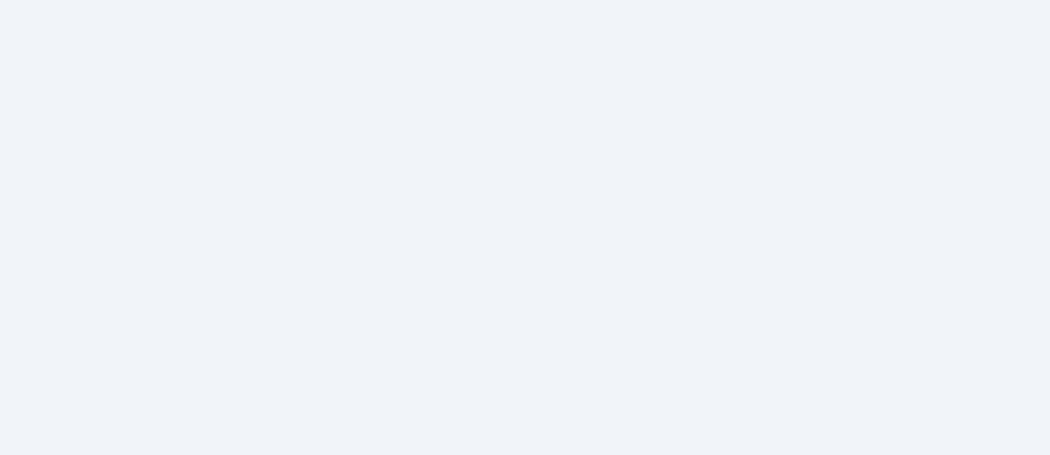 scroll, scrollTop: 0, scrollLeft: 0, axis: both 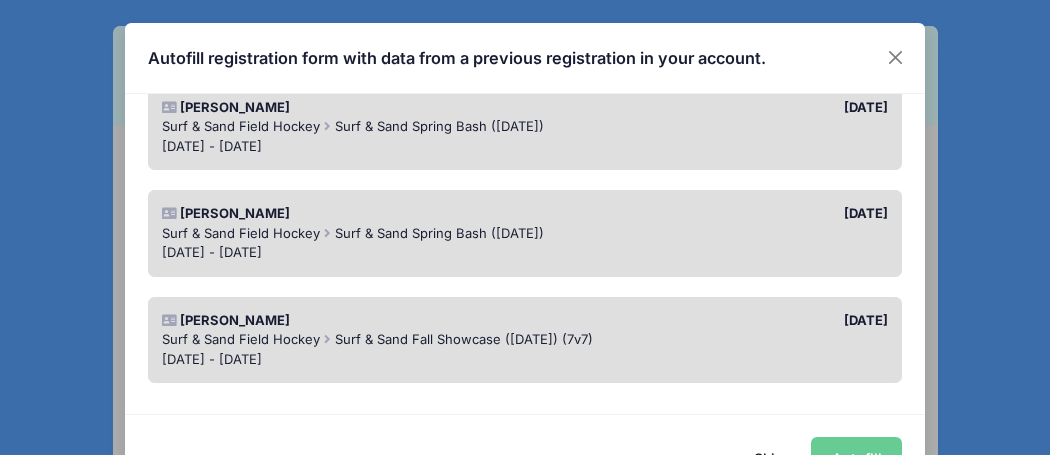 click on "Mar 29 - Mar 29, 2025" at bounding box center [525, 253] 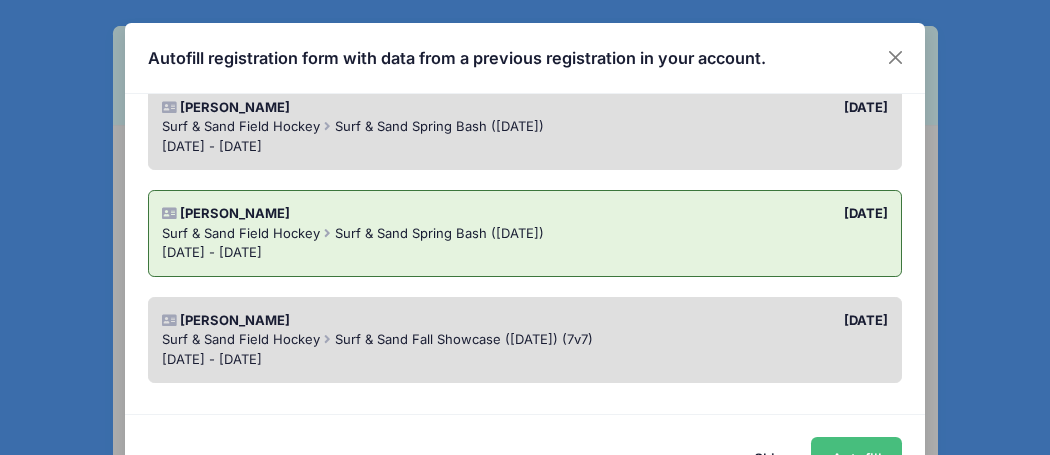 click on "Autofill" at bounding box center [856, 458] 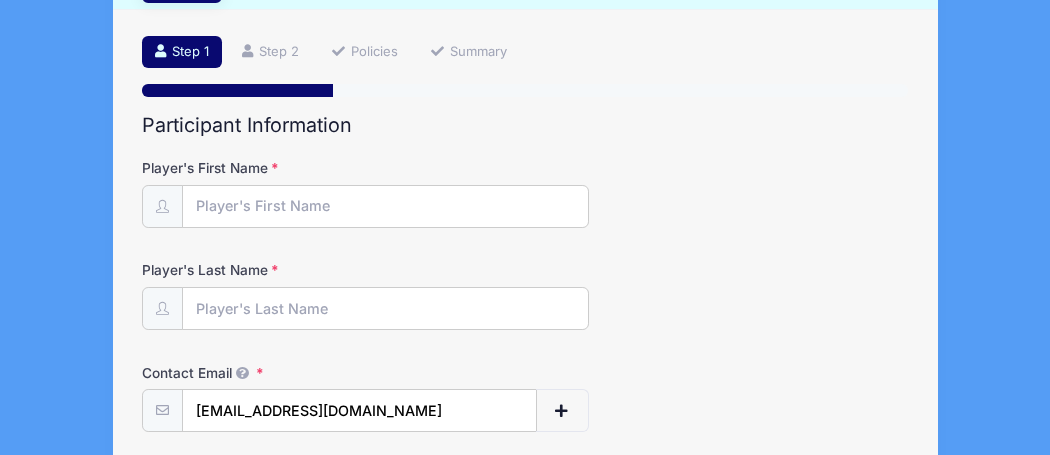 scroll, scrollTop: 116, scrollLeft: 0, axis: vertical 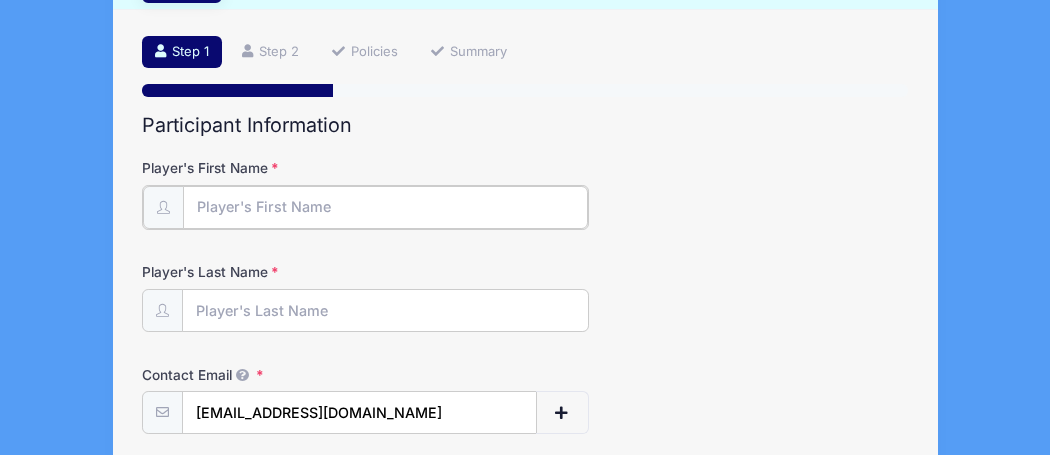 click on "Player's First Name" at bounding box center [385, 207] 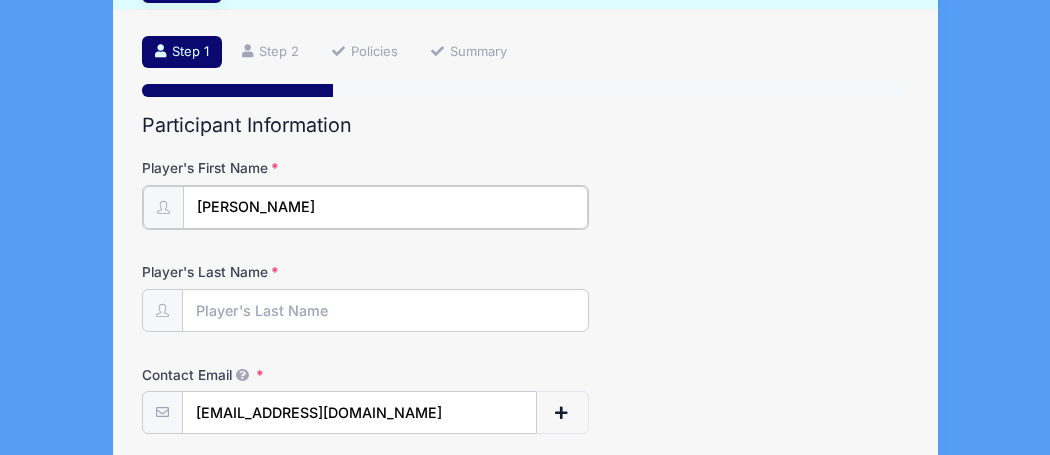 type on "Ellie" 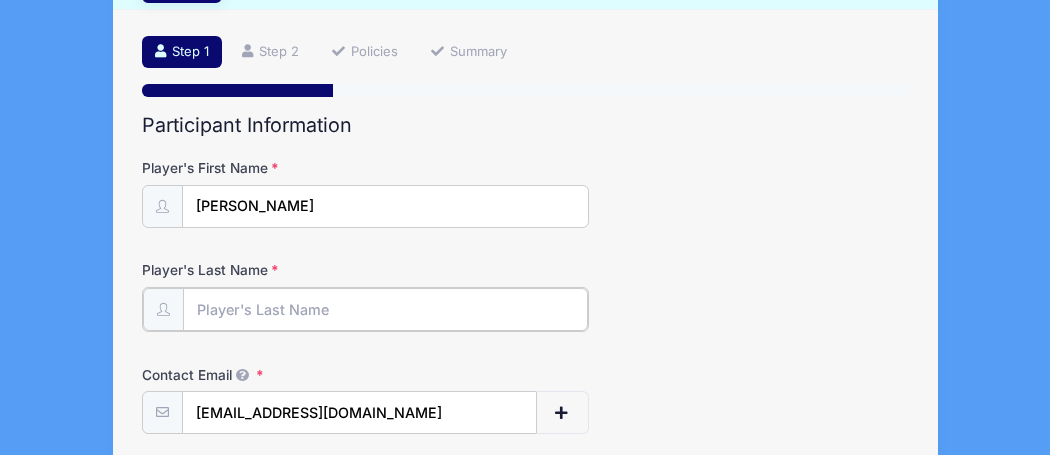 click on "Player's Last Name" at bounding box center [385, 309] 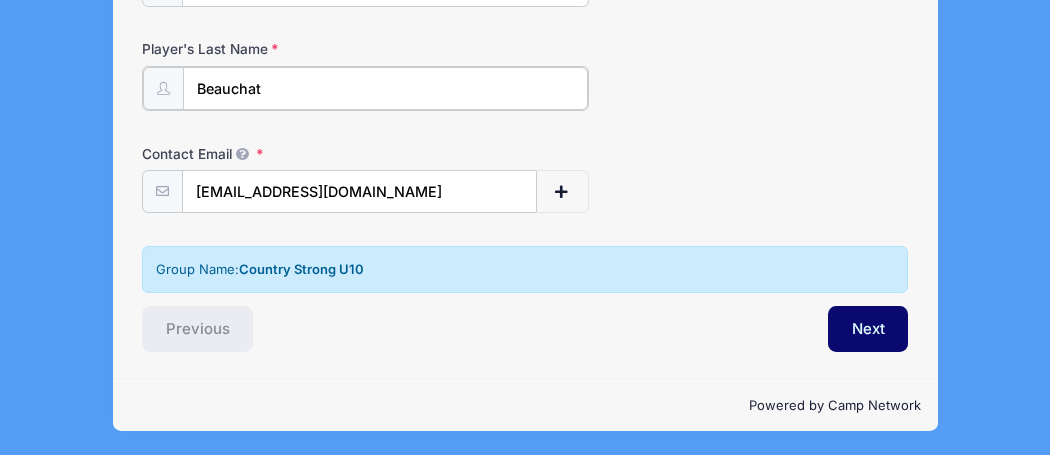 scroll, scrollTop: 333, scrollLeft: 0, axis: vertical 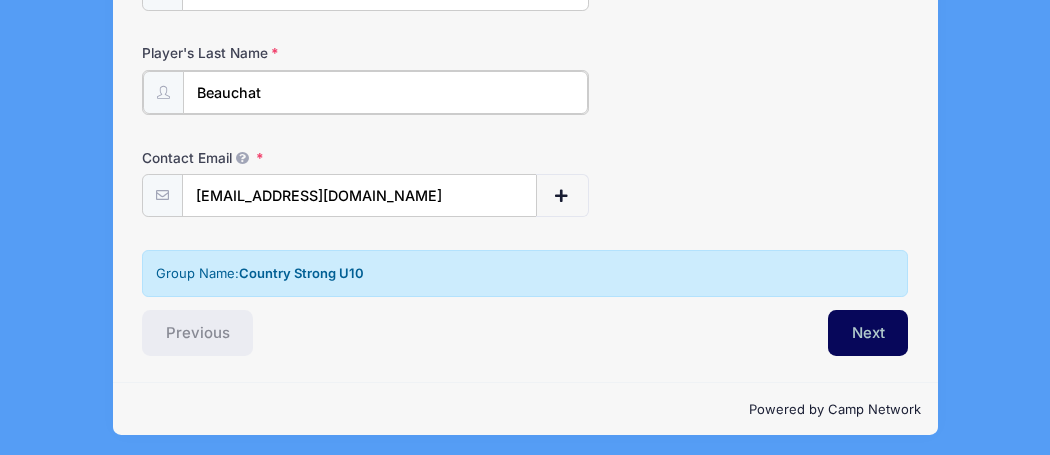 type on "Beauchat" 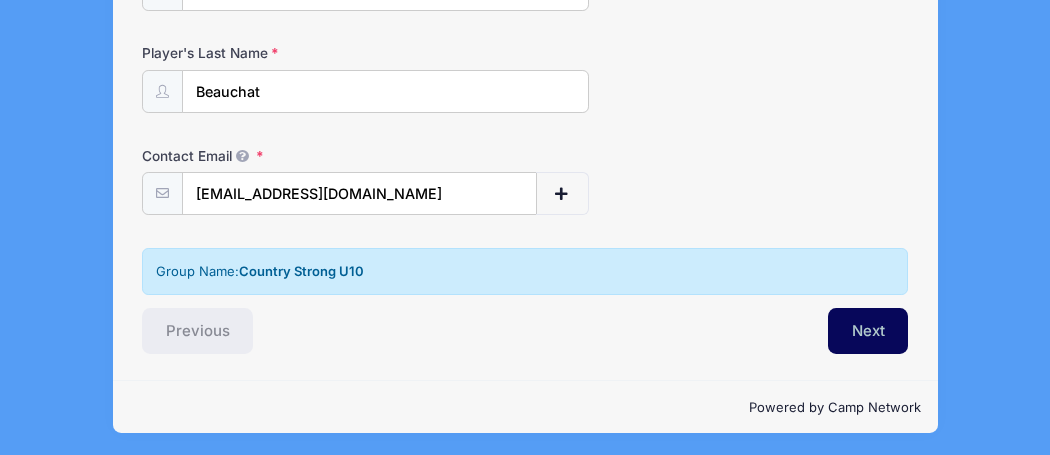 click on "Next" at bounding box center (868, 331) 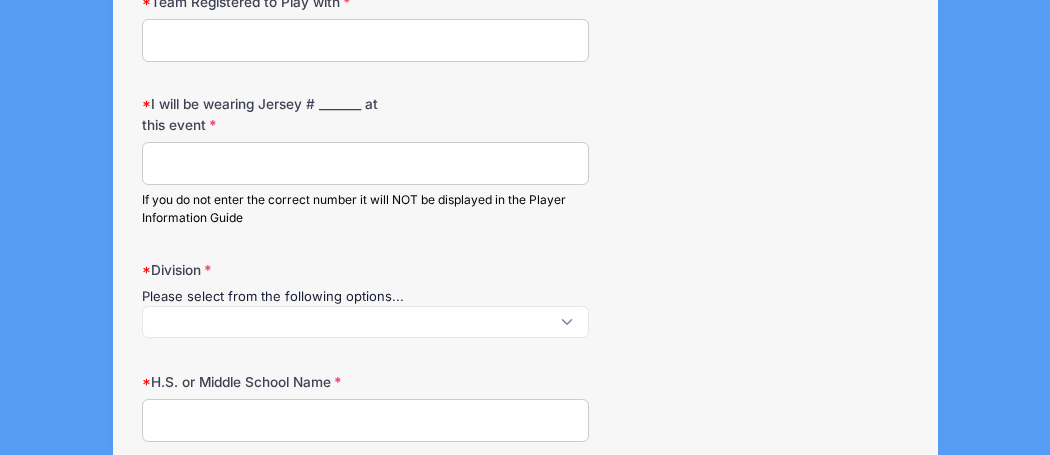 scroll, scrollTop: 1229, scrollLeft: 0, axis: vertical 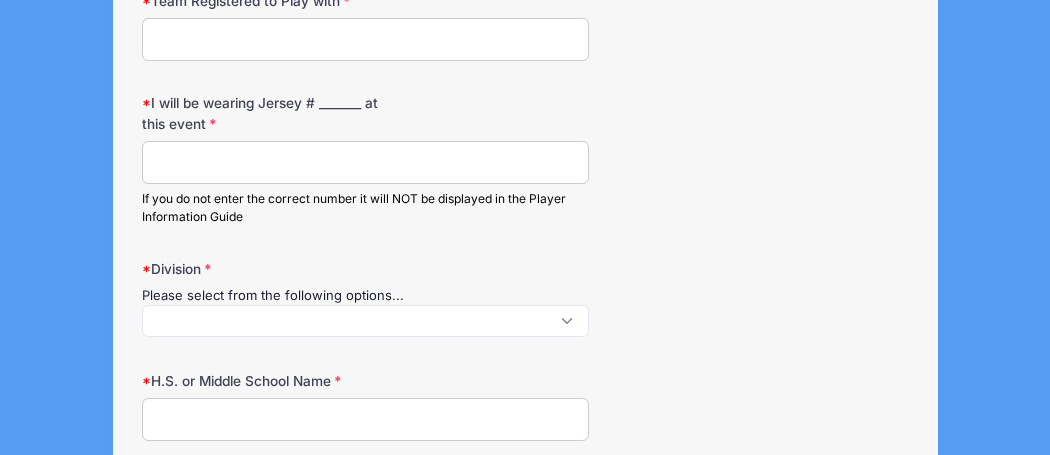click on "I will be wearing Jersey # _______ at this event" at bounding box center [365, 162] 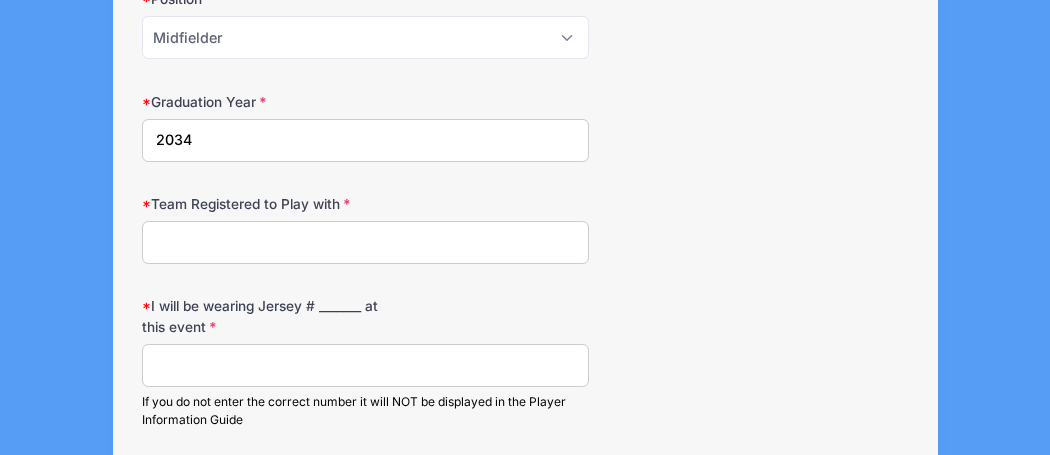 scroll, scrollTop: 1026, scrollLeft: 0, axis: vertical 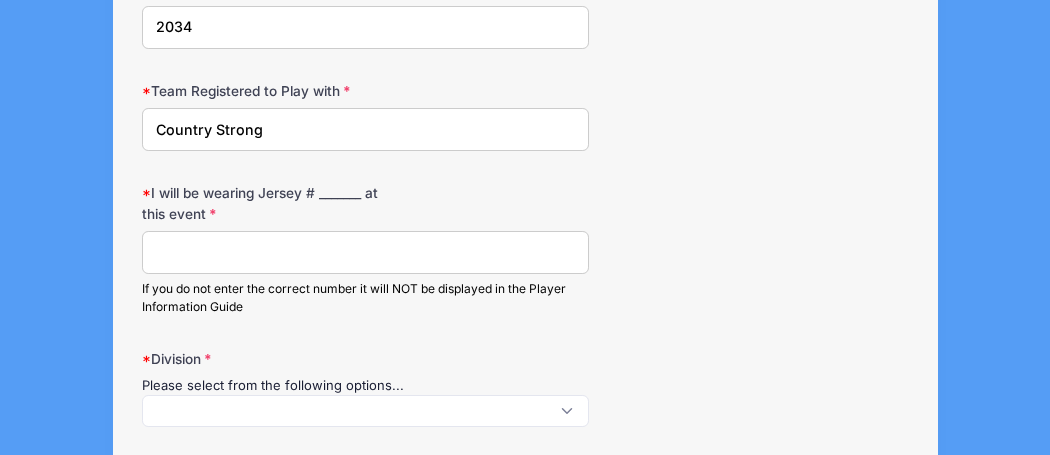 type on "Country Strong" 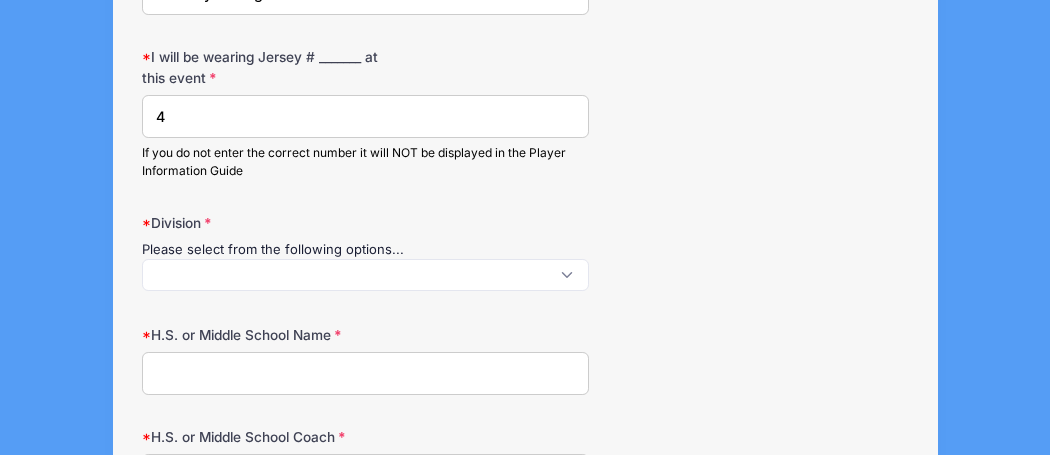 scroll, scrollTop: 1276, scrollLeft: 0, axis: vertical 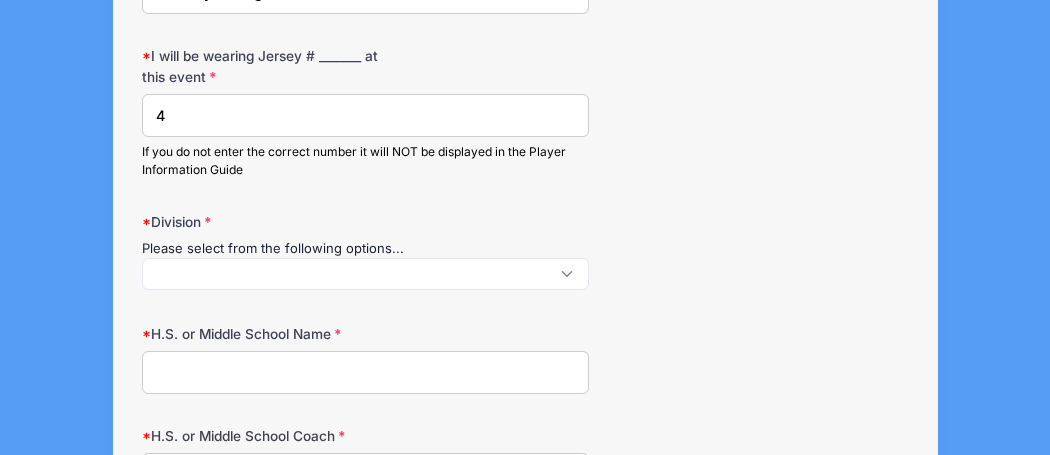 type on "4" 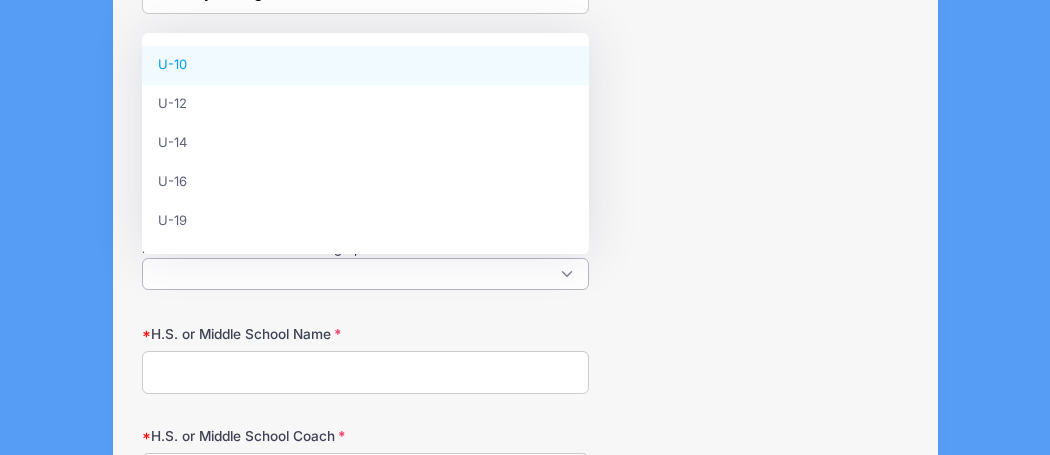 select on "U-10" 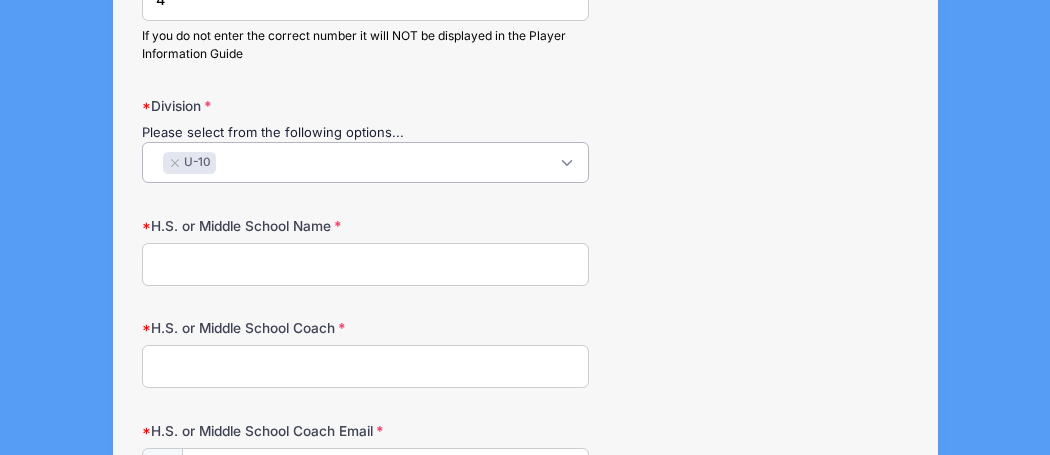 scroll, scrollTop: 1392, scrollLeft: 0, axis: vertical 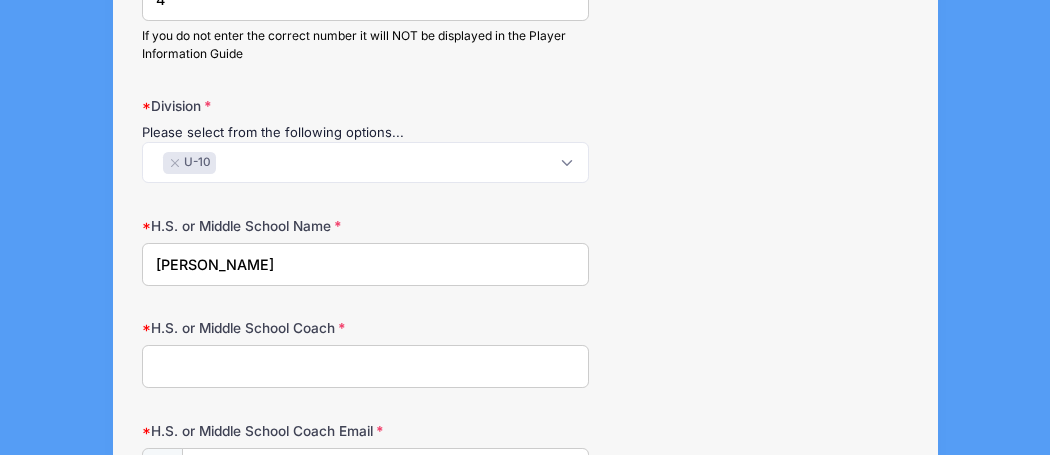 type on "Sindey" 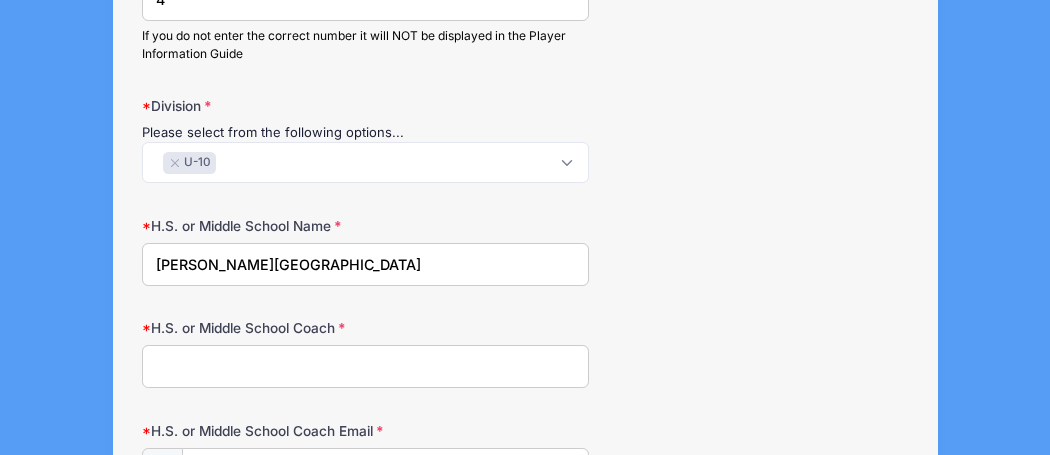 type on "Sidney Central School" 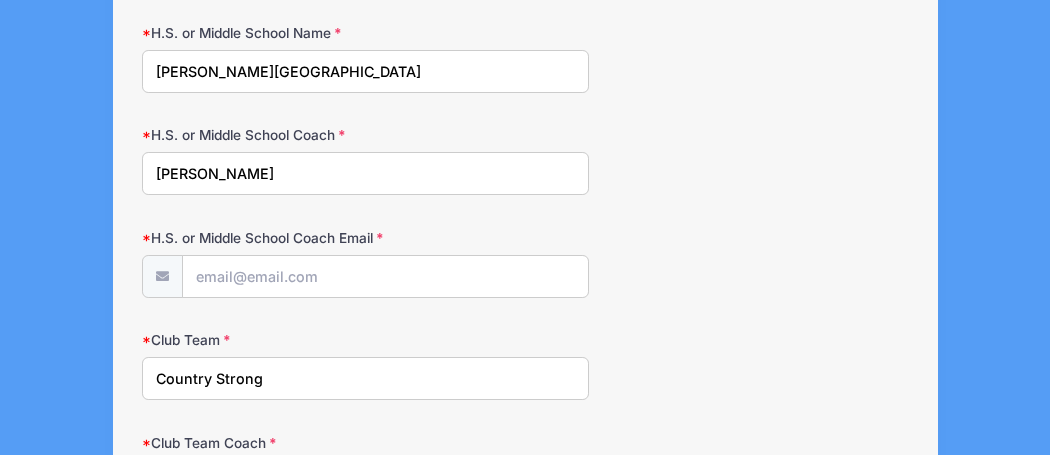 scroll, scrollTop: 1584, scrollLeft: 0, axis: vertical 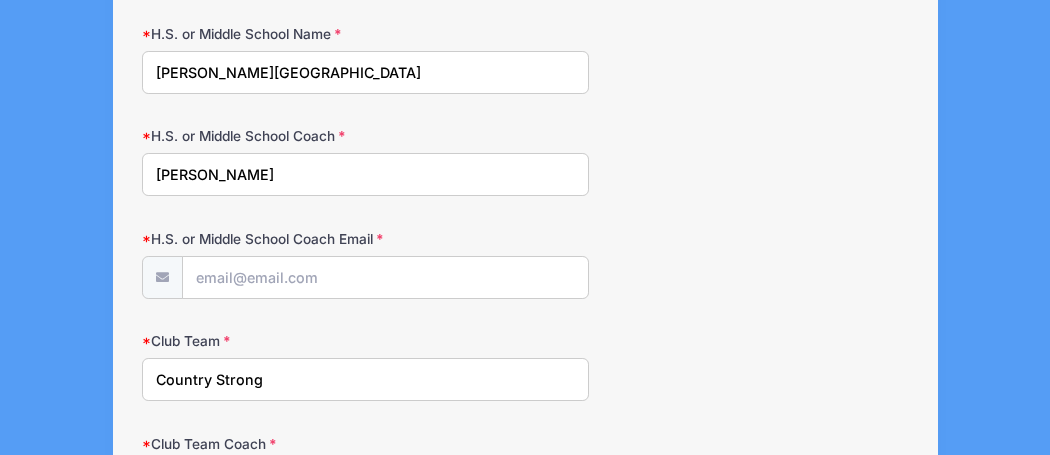 type on "Christine Race" 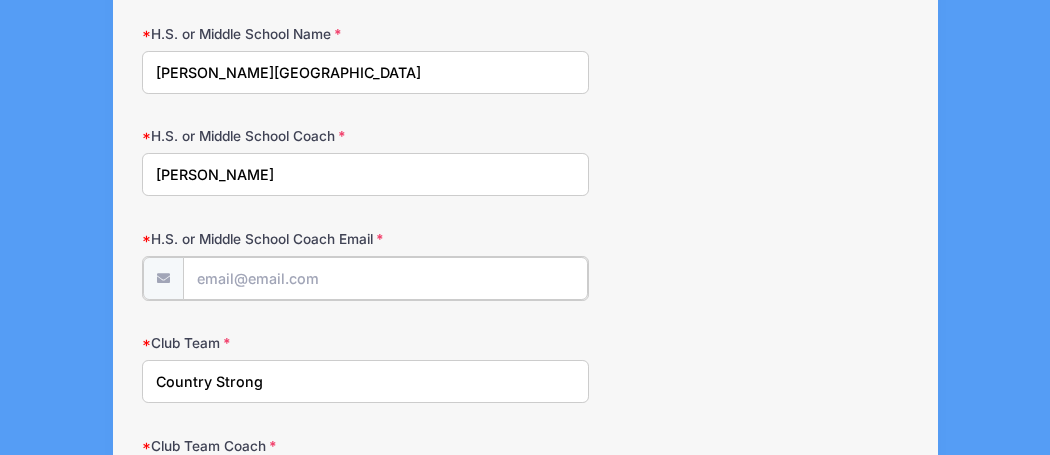click on "H.S. or Middle School Coach Email" at bounding box center (385, 278) 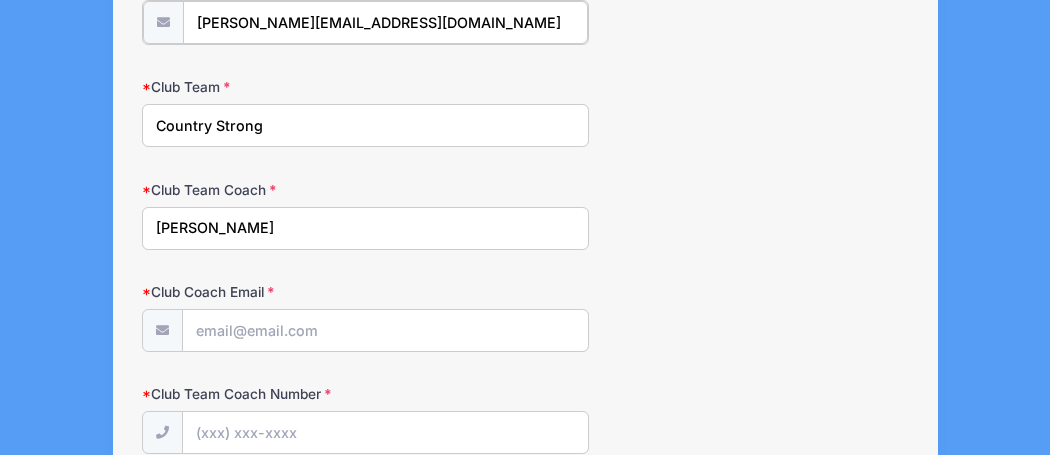 type on "crace@sidneycsd.org" 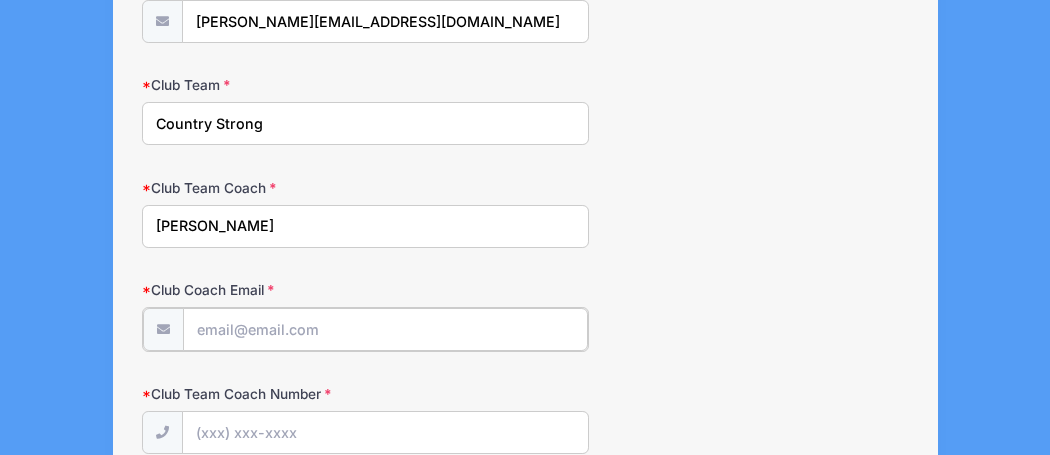 click on "Club Coach Email" at bounding box center [385, 329] 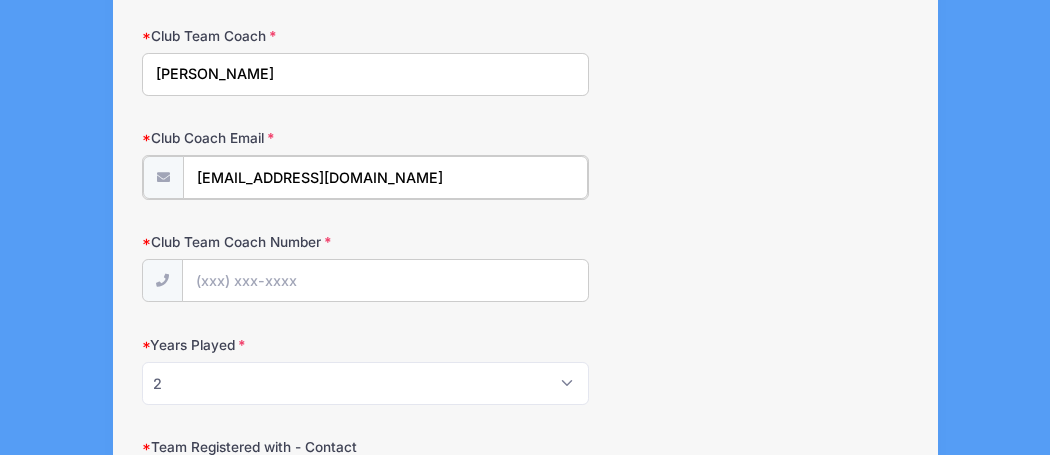 scroll, scrollTop: 1996, scrollLeft: 0, axis: vertical 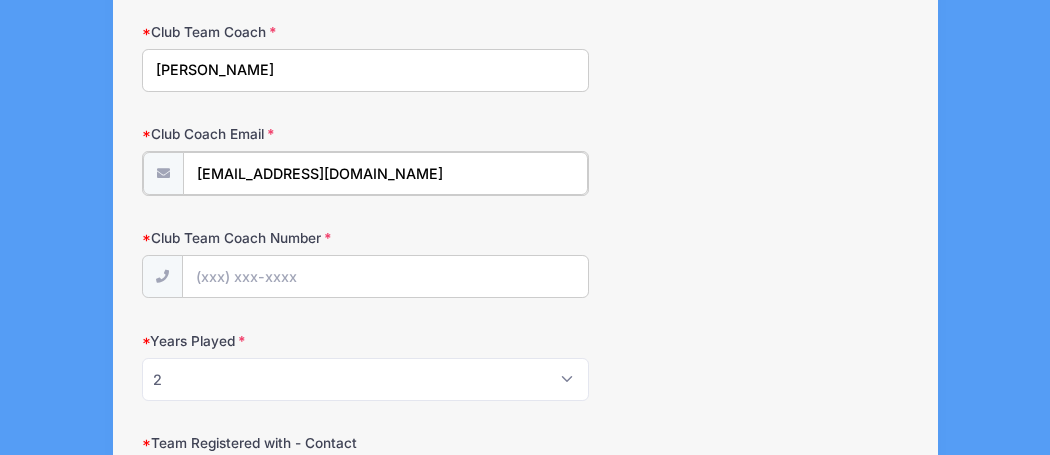 type on "countrystrongfh@gmail.com" 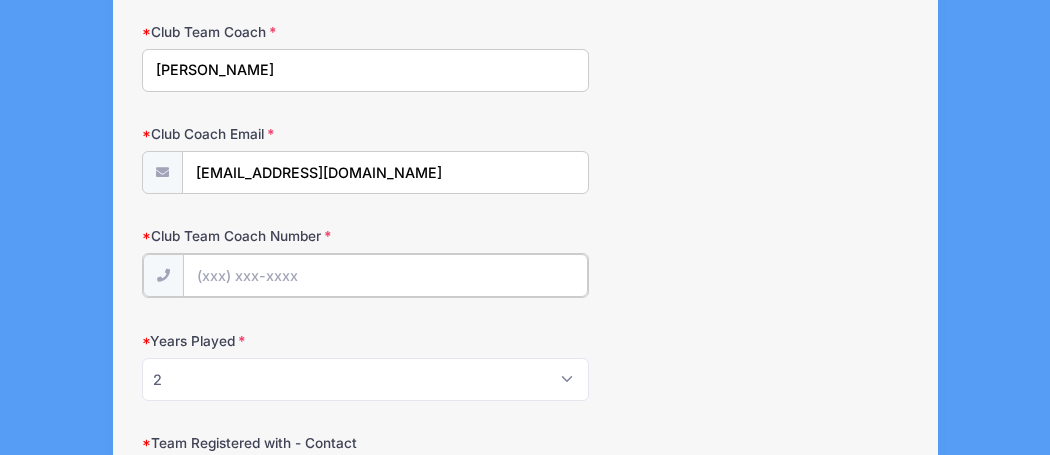 click on "Club Team Coach Number" at bounding box center [385, 275] 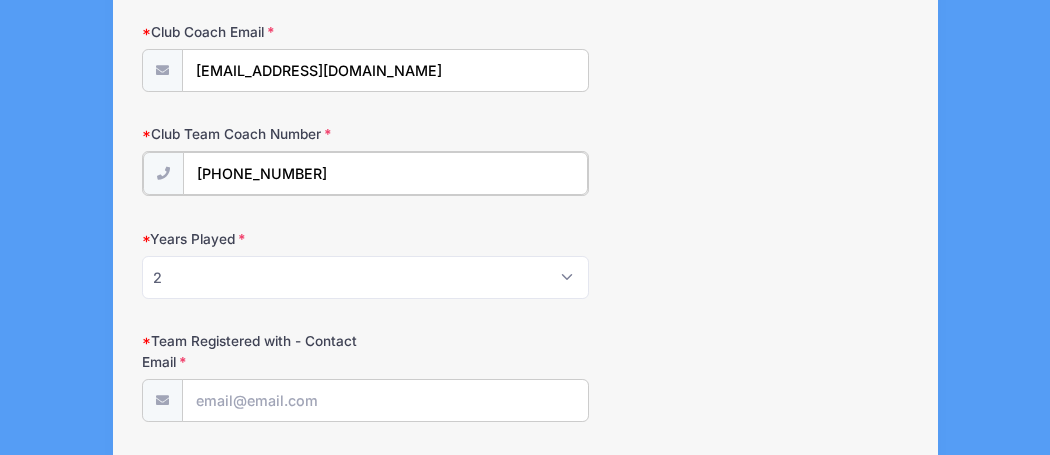 scroll, scrollTop: 2099, scrollLeft: 0, axis: vertical 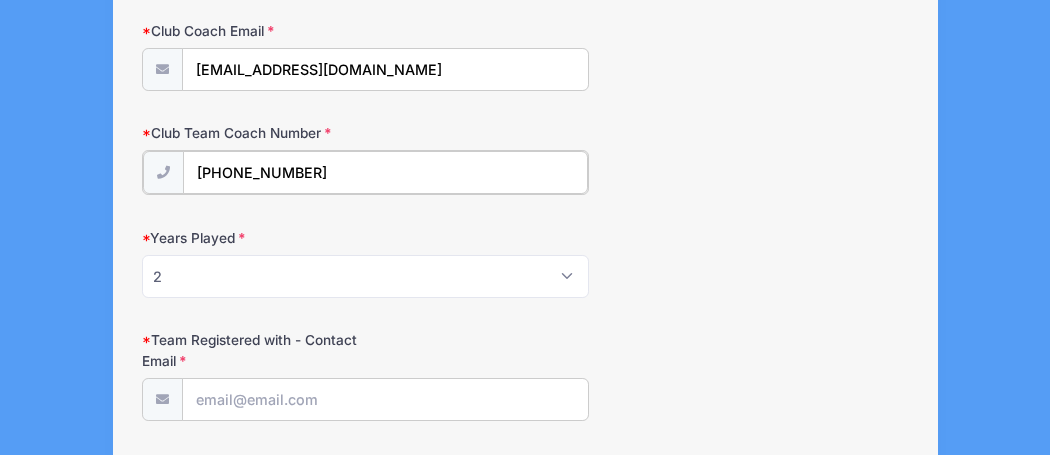 type on "(607) 621-7783" 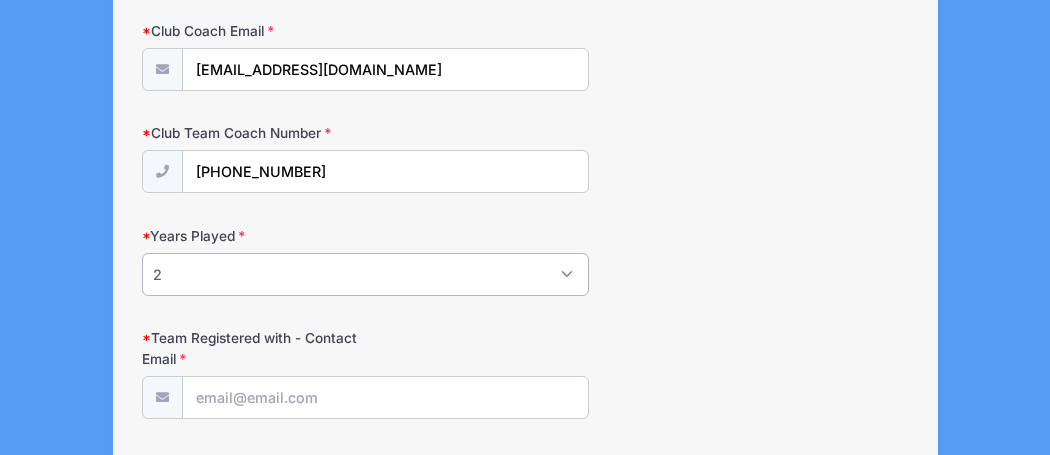 click on "Please Select 1
2
3
4
5
6
7
8
9
10+" at bounding box center (365, 274) 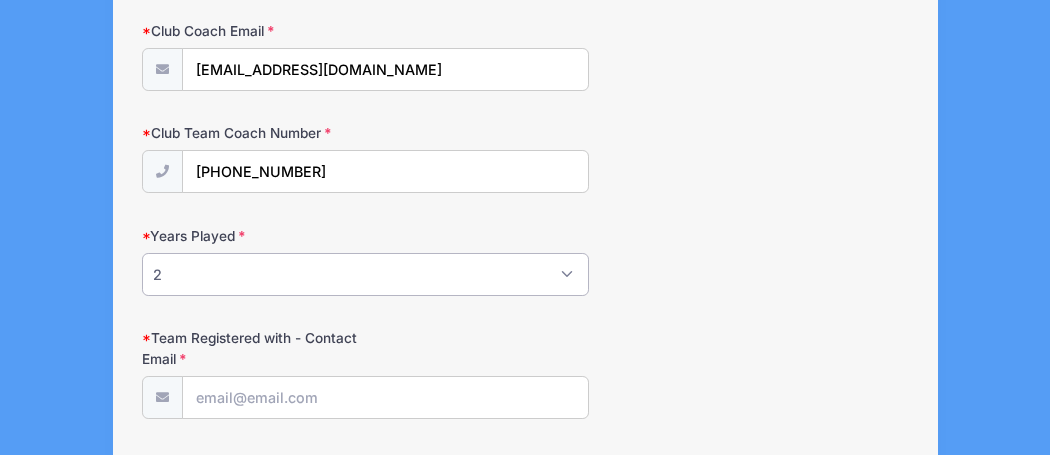 select on "3" 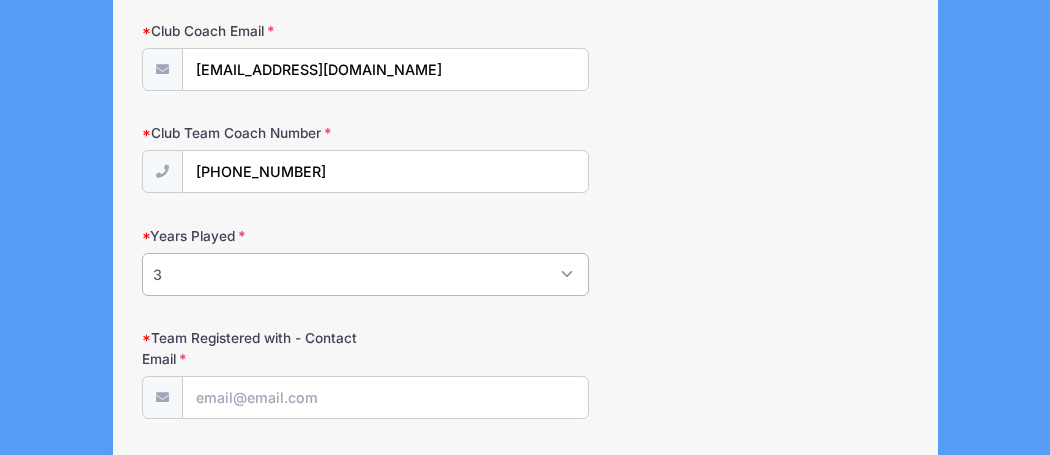 click on "Please Select 1
2
3
4
5
6
7
8
9
10+" at bounding box center [365, 274] 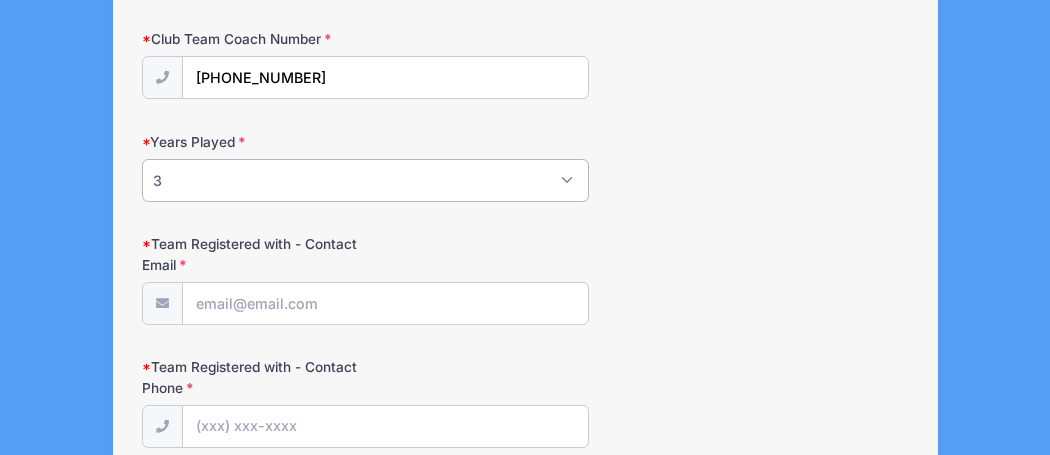 scroll, scrollTop: 2193, scrollLeft: 0, axis: vertical 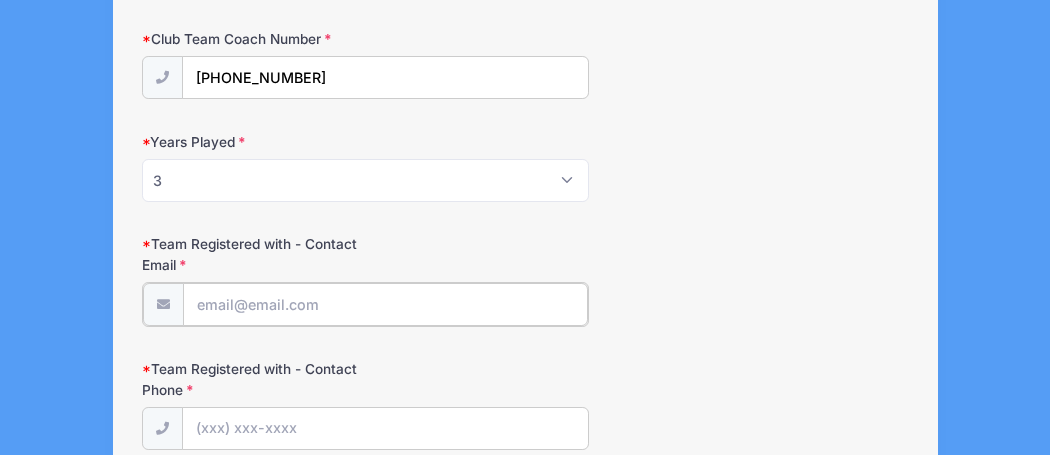 click on "Team Registered with - Contact Email" at bounding box center [385, 304] 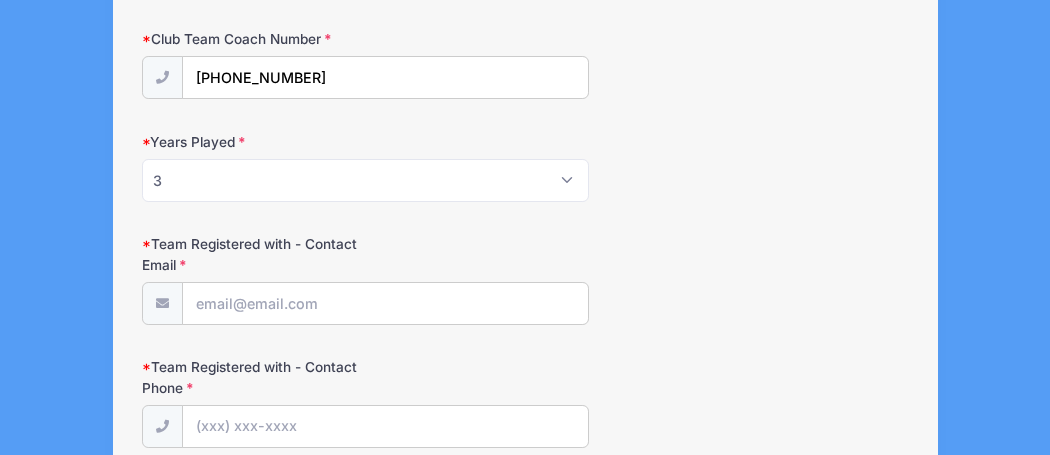 click on "Birth Date
07/05/2016
Please make sure the Year is correct.
Address
10 Adams St
City
Sidney
State
Alabama Alaska American Samoa Arizona Arkansas Armed Forces Africa Armed Forces Americas Armed Forces Canada" at bounding box center (525, -736) 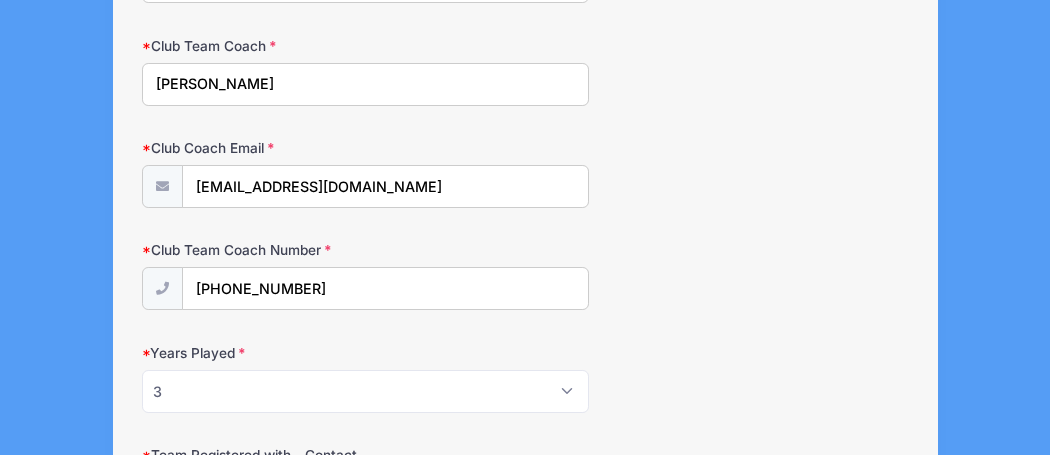 scroll, scrollTop: 1980, scrollLeft: 0, axis: vertical 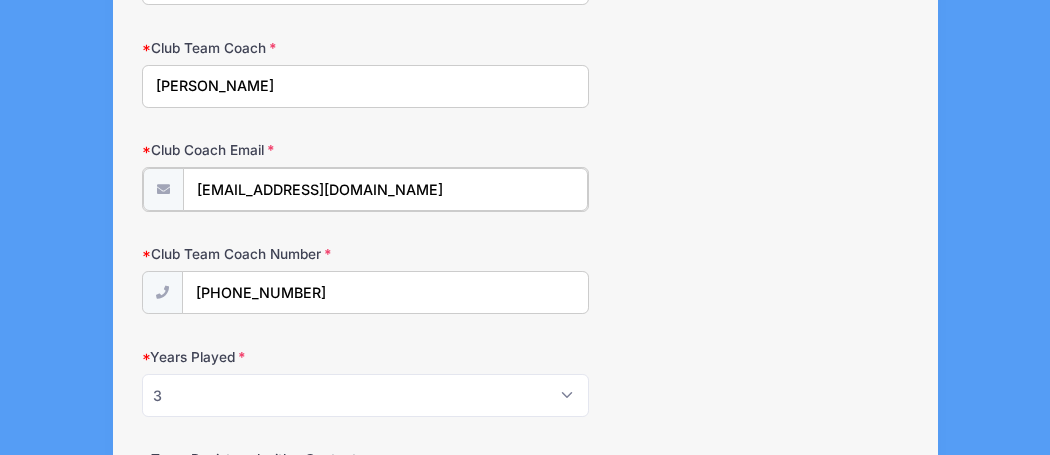 drag, startPoint x: 403, startPoint y: 177, endPoint x: 195, endPoint y: 178, distance: 208.00241 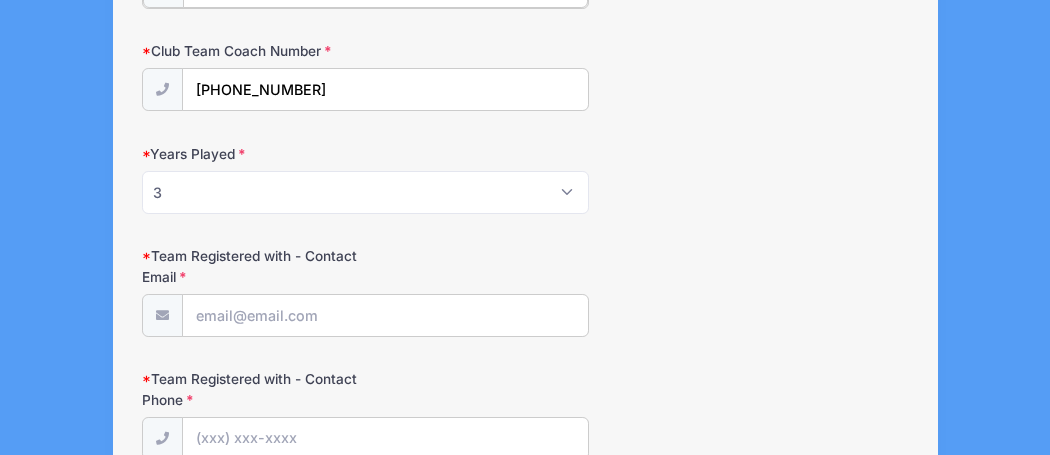 scroll, scrollTop: 2204, scrollLeft: 0, axis: vertical 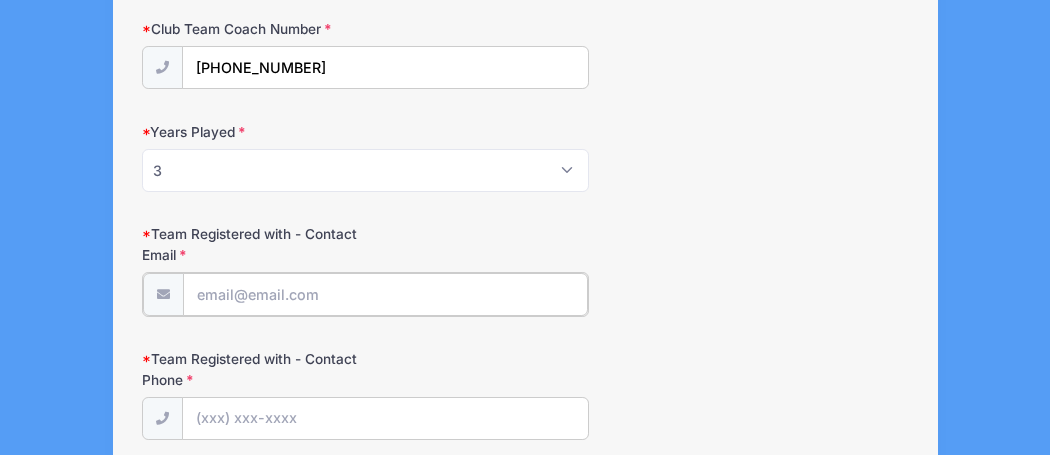 click on "Team Registered with - Contact Email" at bounding box center [385, 294] 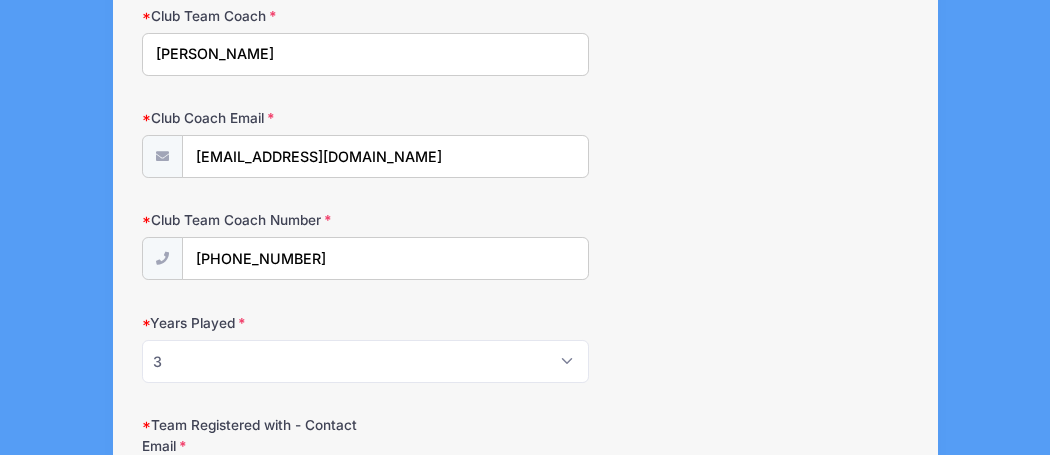 scroll, scrollTop: 2013, scrollLeft: 0, axis: vertical 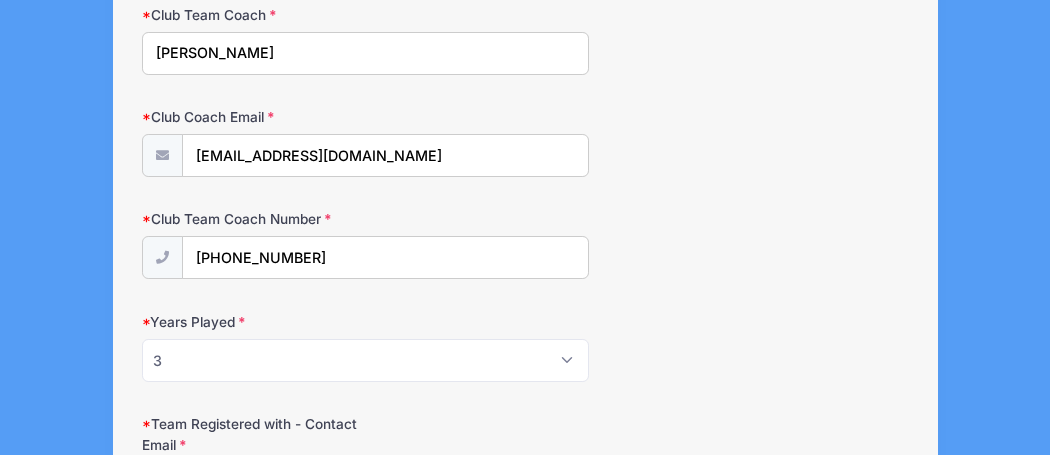 type on "countrystrongfh@gmail.com" 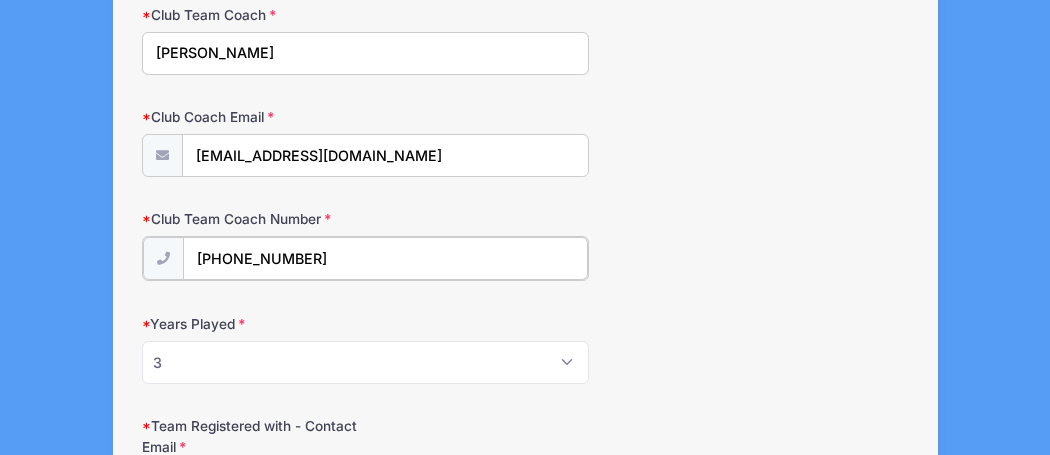 drag, startPoint x: 325, startPoint y: 247, endPoint x: 168, endPoint y: 241, distance: 157.11461 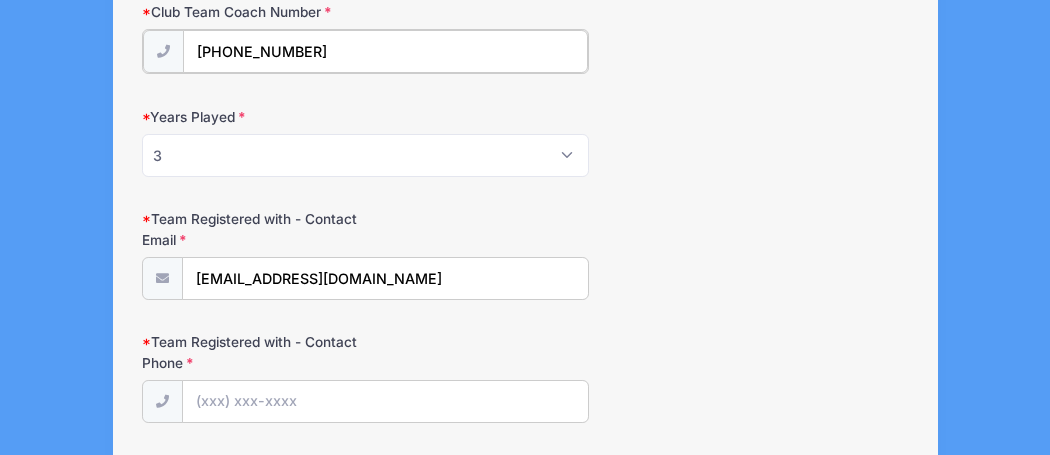 scroll, scrollTop: 2219, scrollLeft: 0, axis: vertical 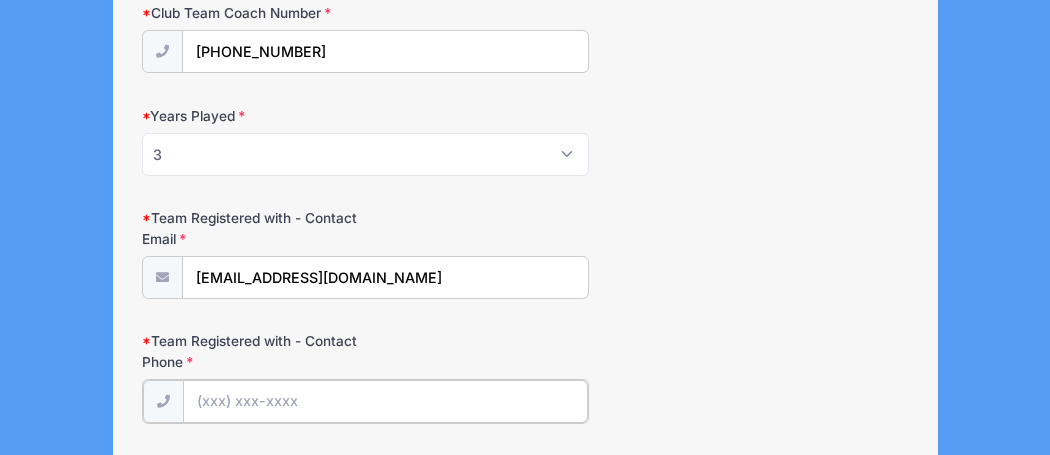 click on "Team Registered with - Contact Phone" at bounding box center (385, 401) 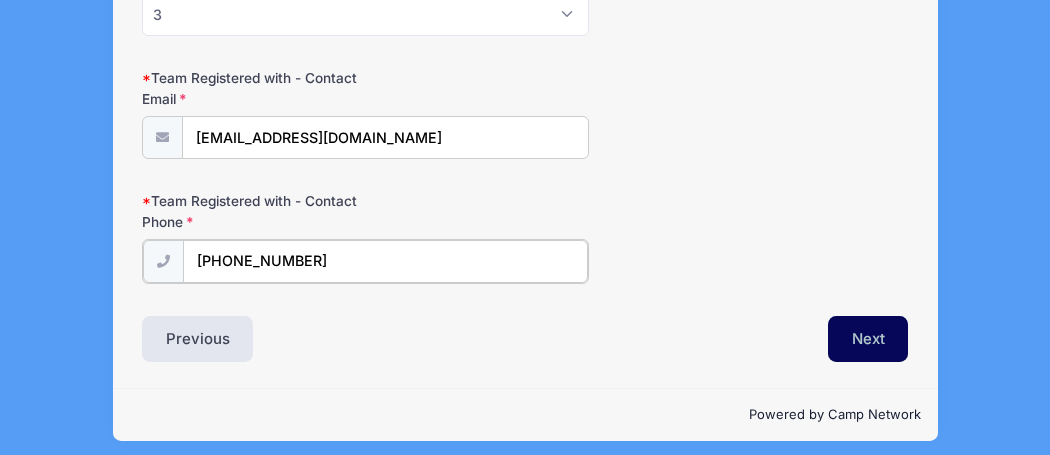 type on "(607) 621-7783" 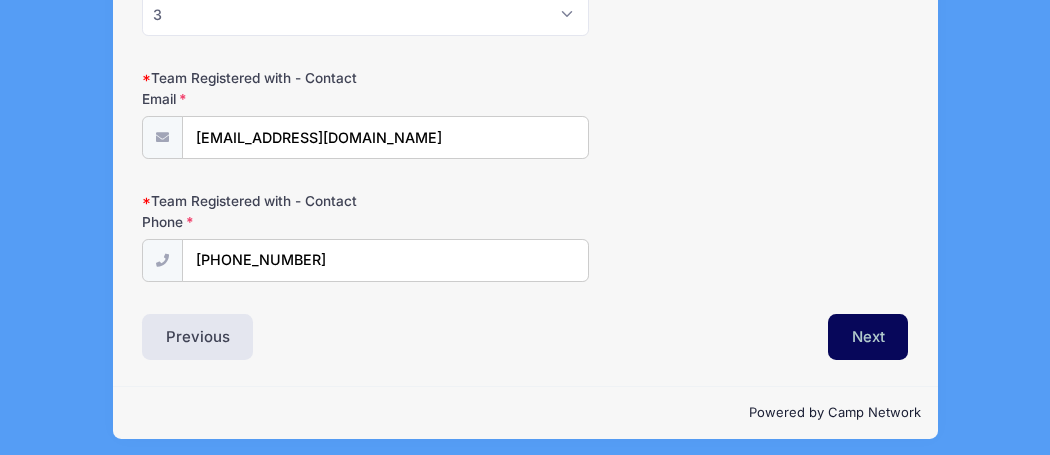 click on "Next" at bounding box center [868, 337] 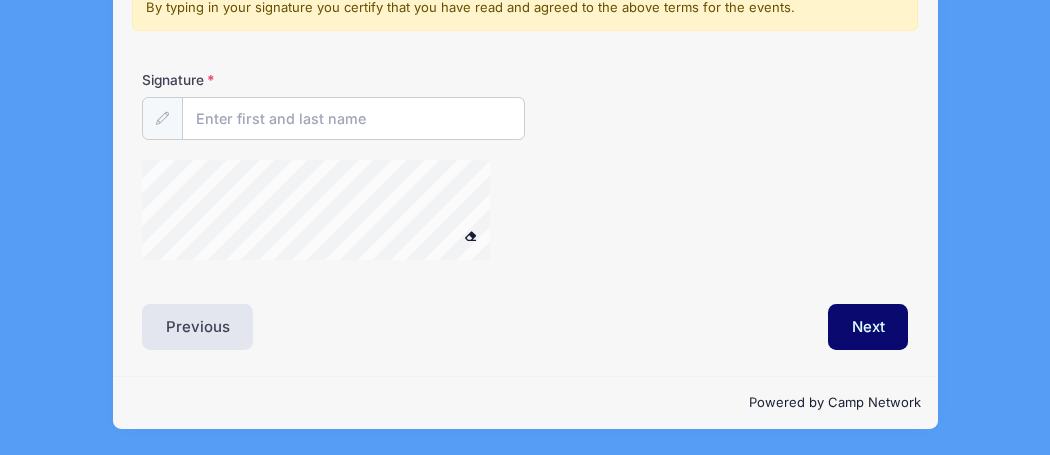 scroll, scrollTop: 303, scrollLeft: 0, axis: vertical 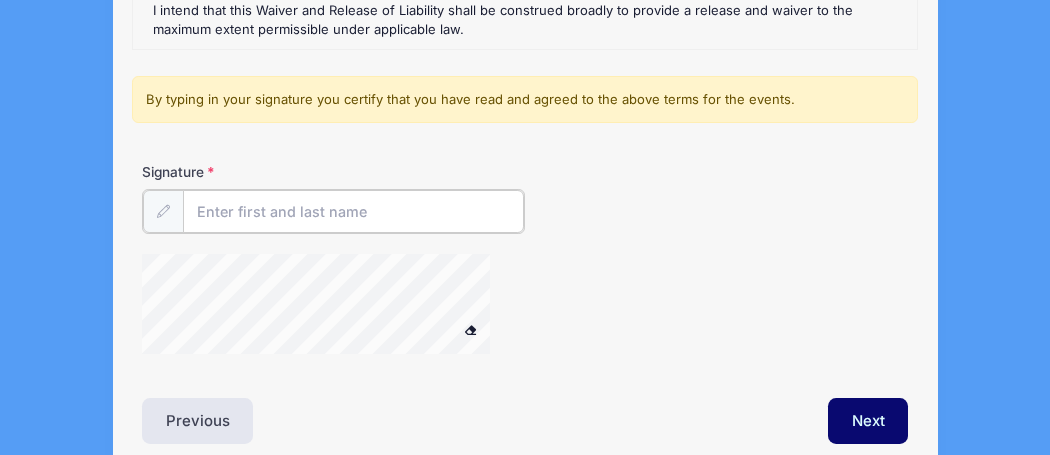 click on "Signature" at bounding box center [353, 211] 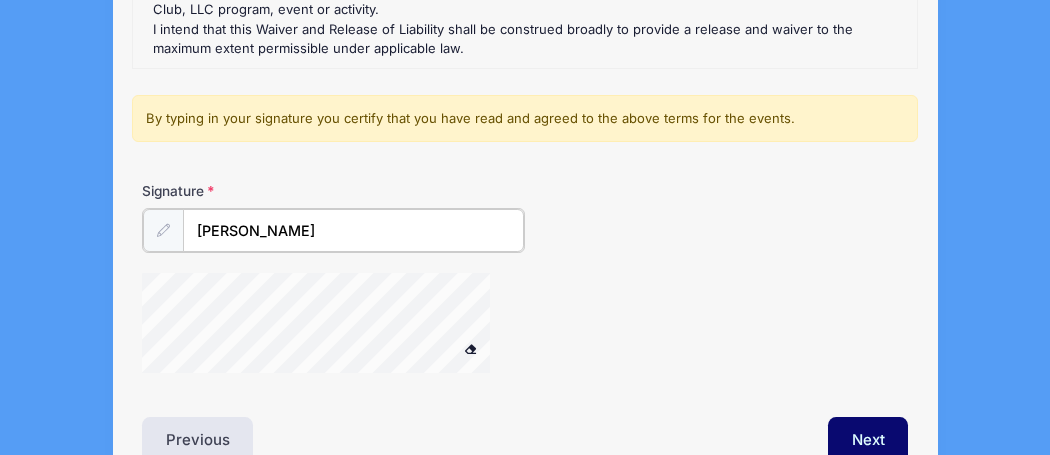 scroll, scrollTop: 564, scrollLeft: 0, axis: vertical 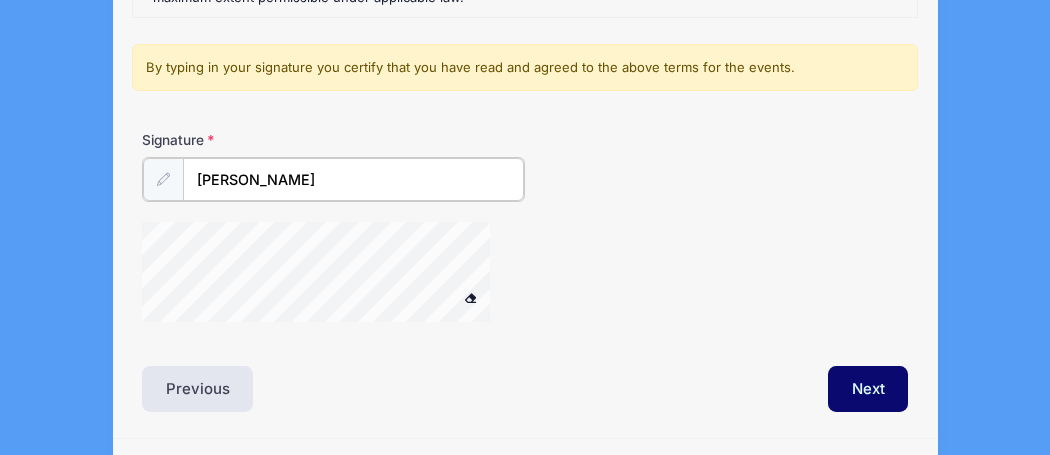 click at bounding box center (342, 274) 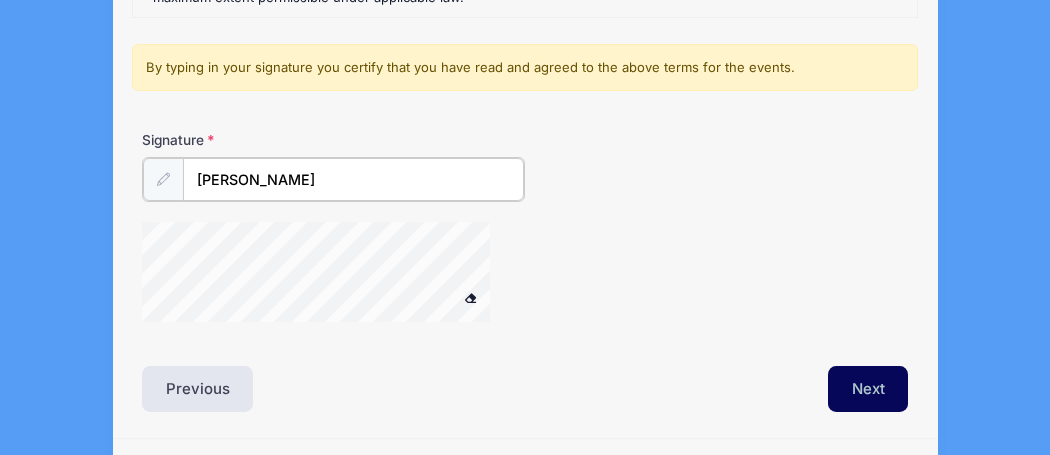 type on "Anya Beauchat" 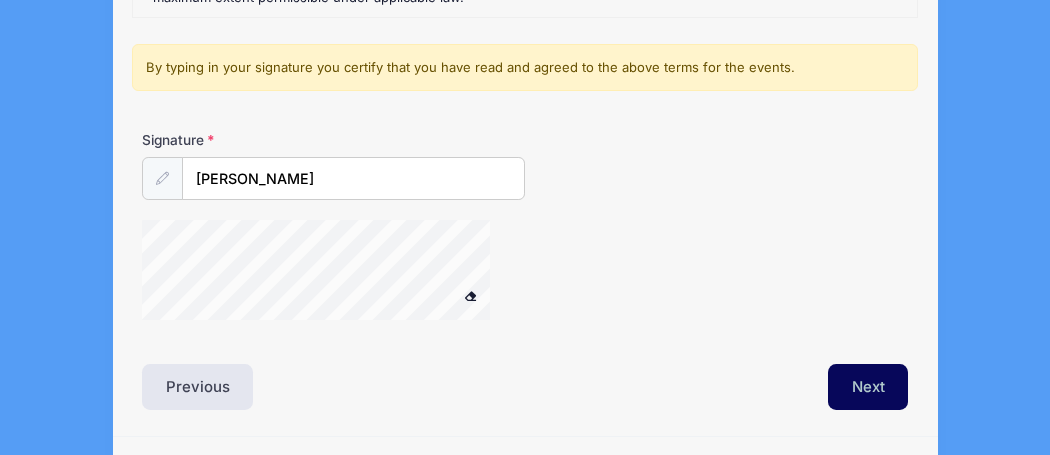 click on "Next" at bounding box center [868, 387] 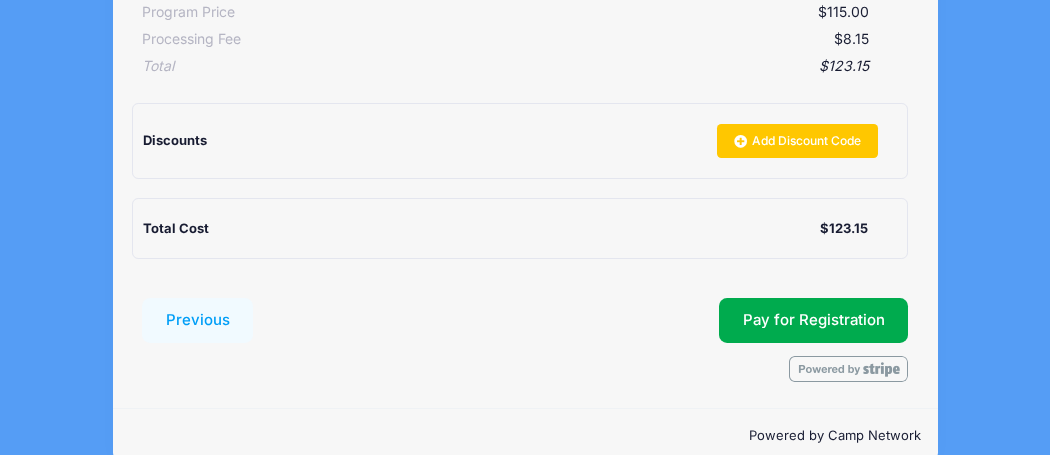 scroll, scrollTop: 463, scrollLeft: 0, axis: vertical 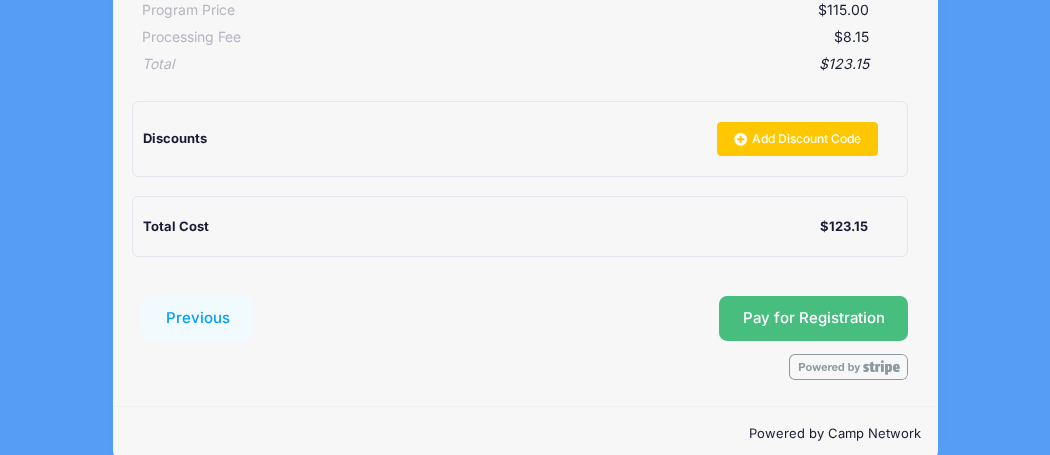 click on "Pay for Registration" at bounding box center [814, 318] 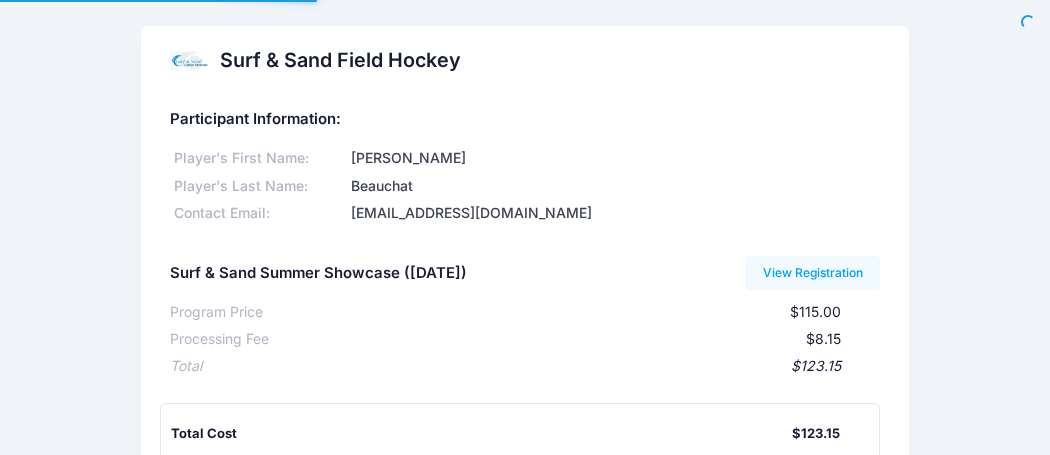 scroll, scrollTop: 0, scrollLeft: 0, axis: both 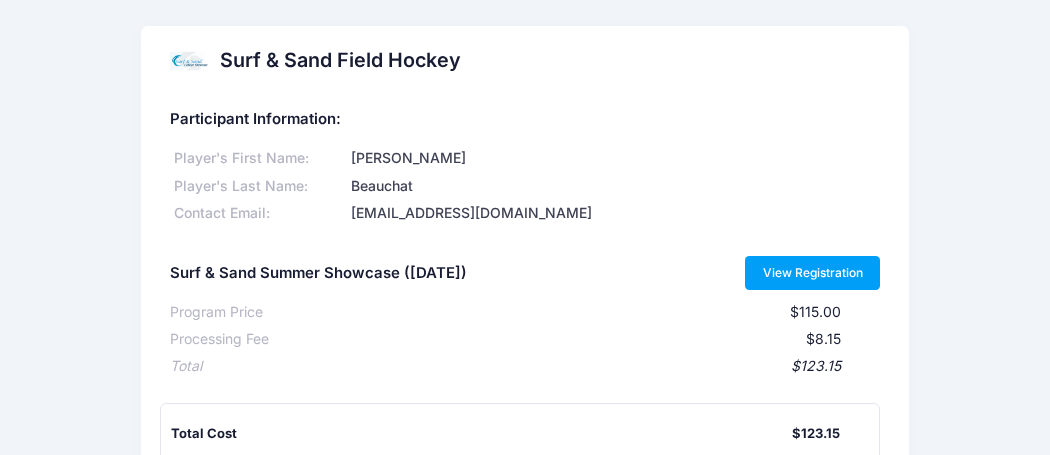 click on "View Registration" at bounding box center [812, 273] 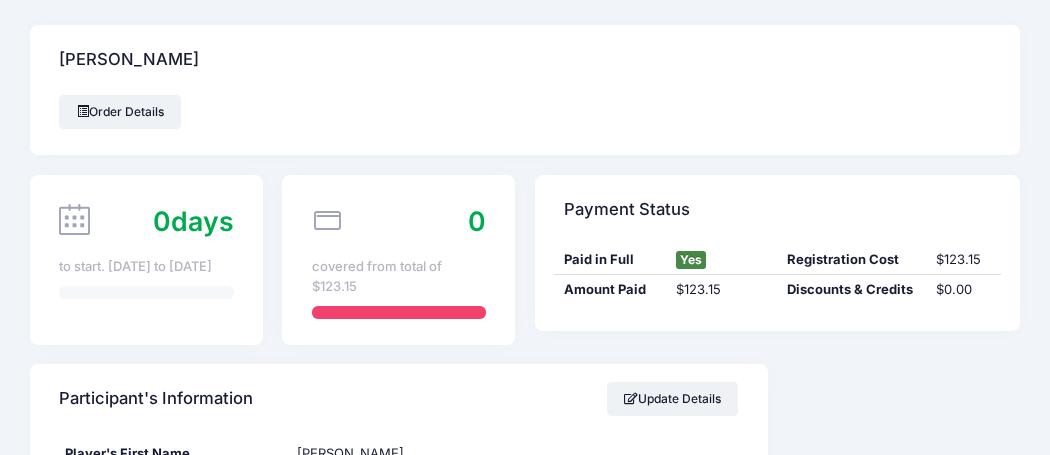 scroll, scrollTop: 0, scrollLeft: 0, axis: both 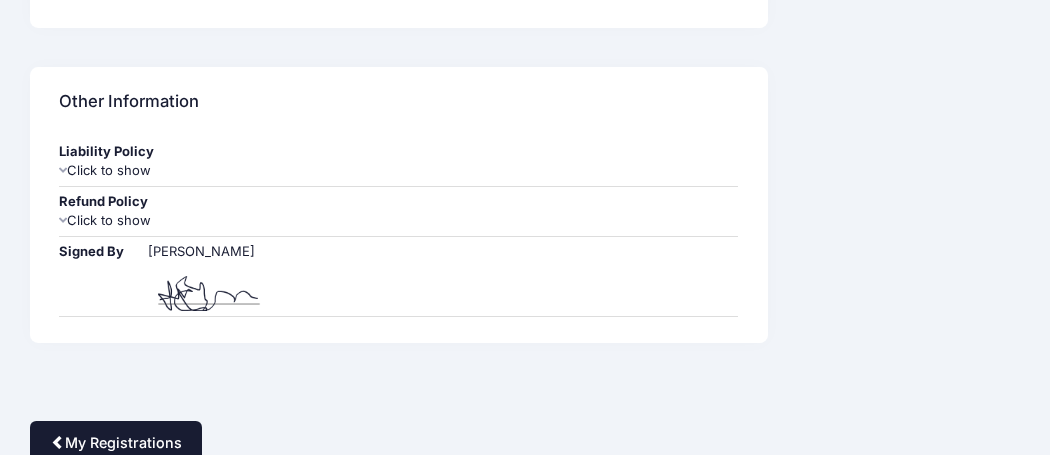 click on "My Registrations" at bounding box center (116, 442) 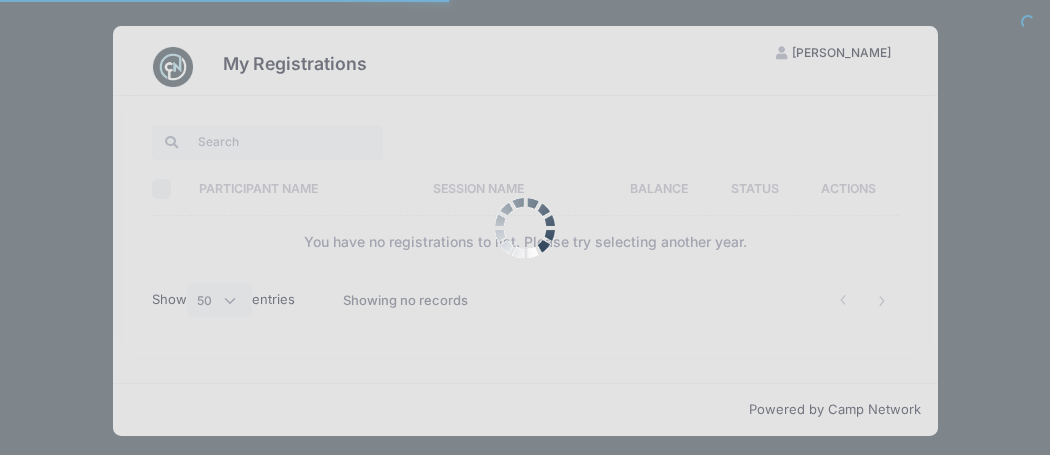 select on "50" 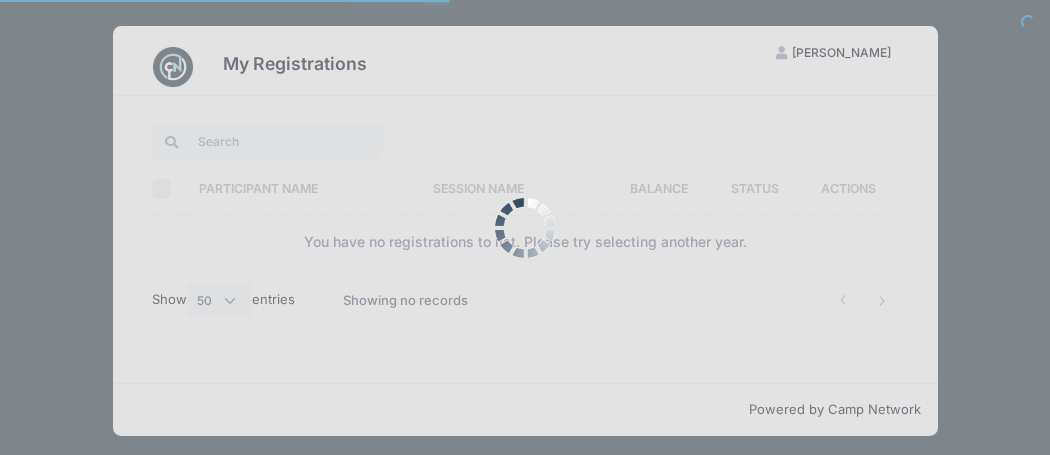 scroll, scrollTop: 0, scrollLeft: 0, axis: both 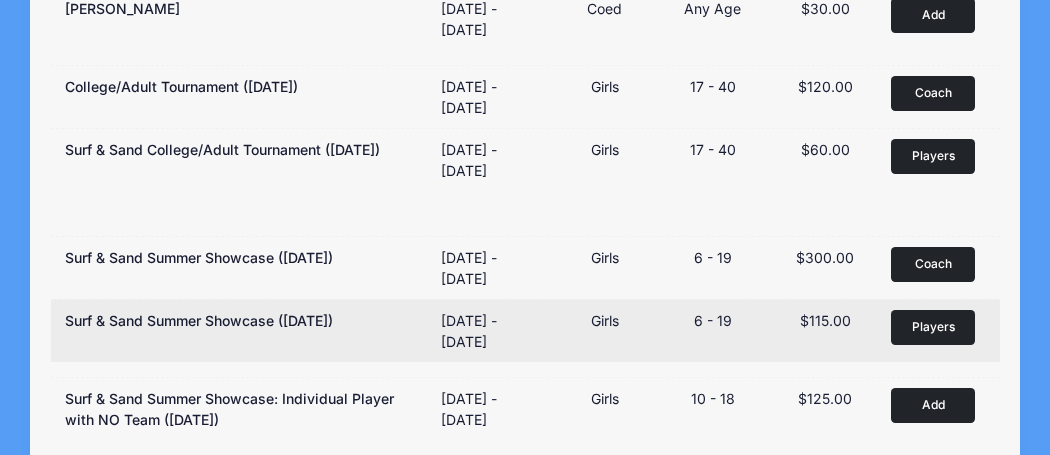 click on "Players" at bounding box center (933, 327) 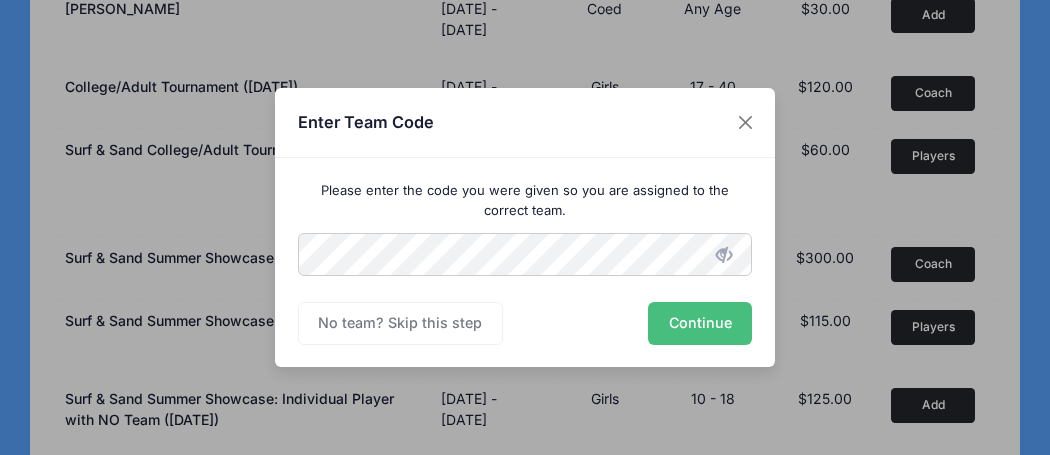 click on "Continue" at bounding box center (700, 323) 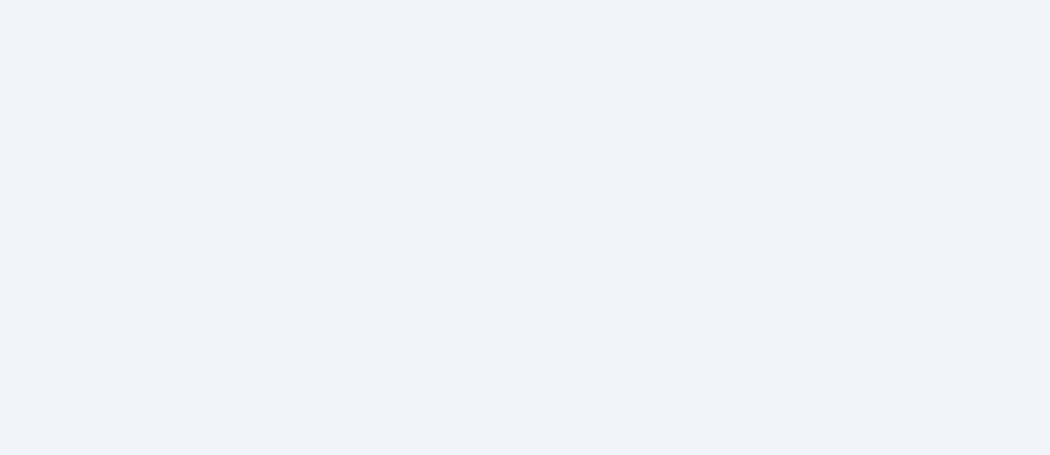 scroll, scrollTop: 0, scrollLeft: 0, axis: both 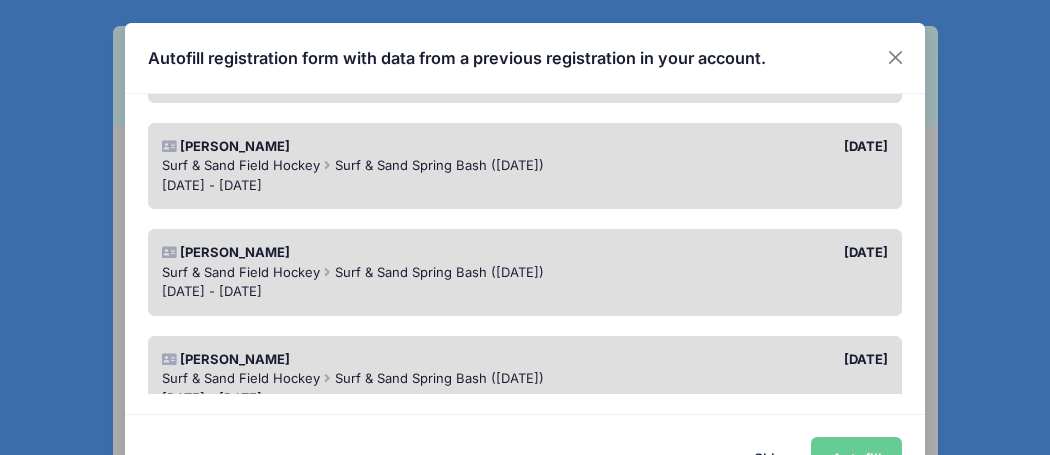 click on "Surf & Sand Field Hockey
Surf & Sand Spring Bash ([DATE])" at bounding box center [525, 273] 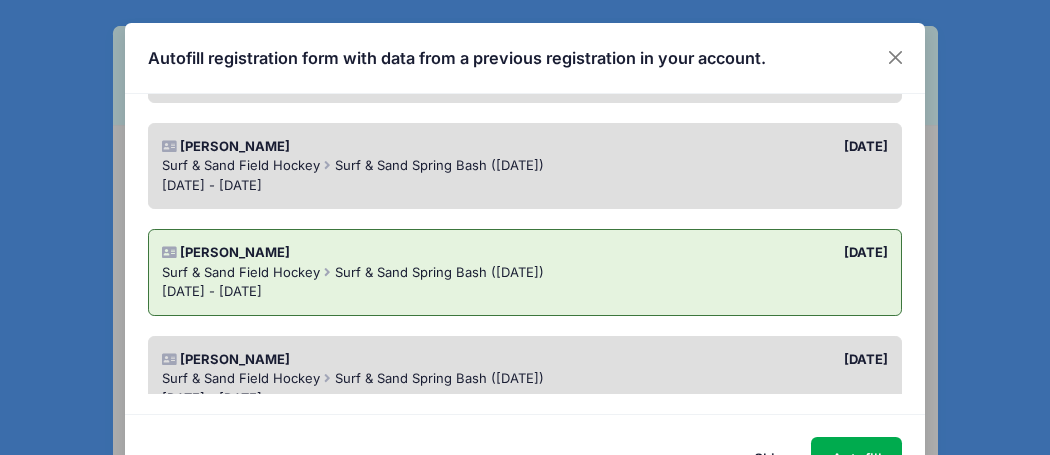click on "Surf & Sand Field Hockey
Surf & Sand Spring Bash ([DATE])" at bounding box center [525, 273] 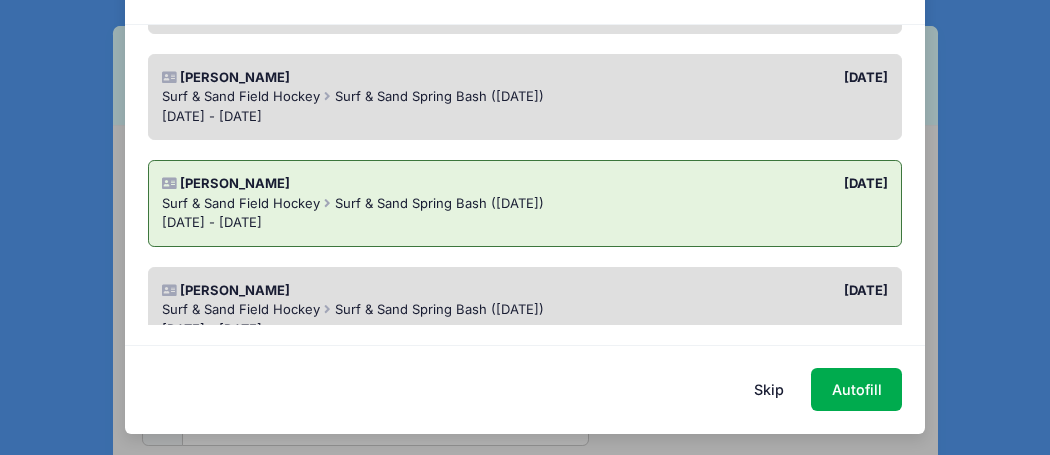 scroll, scrollTop: 66, scrollLeft: 0, axis: vertical 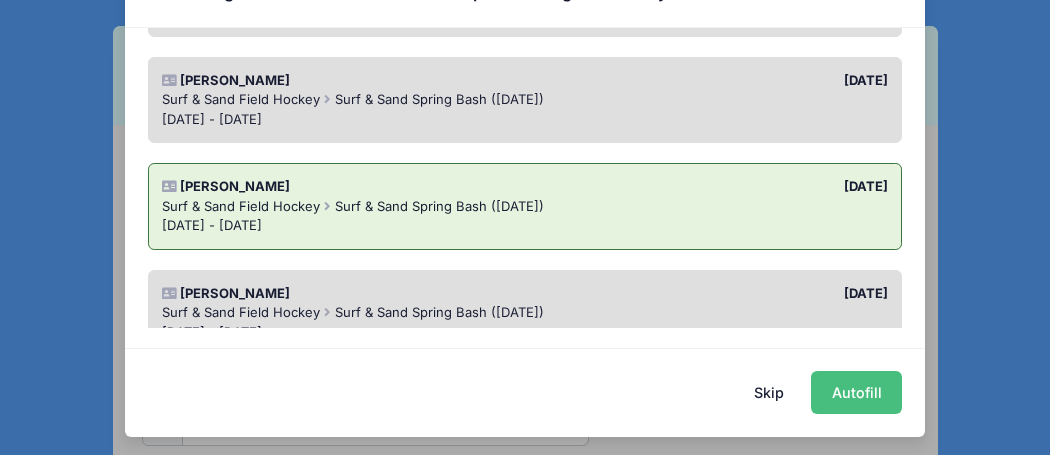 click on "Autofill" at bounding box center (856, 392) 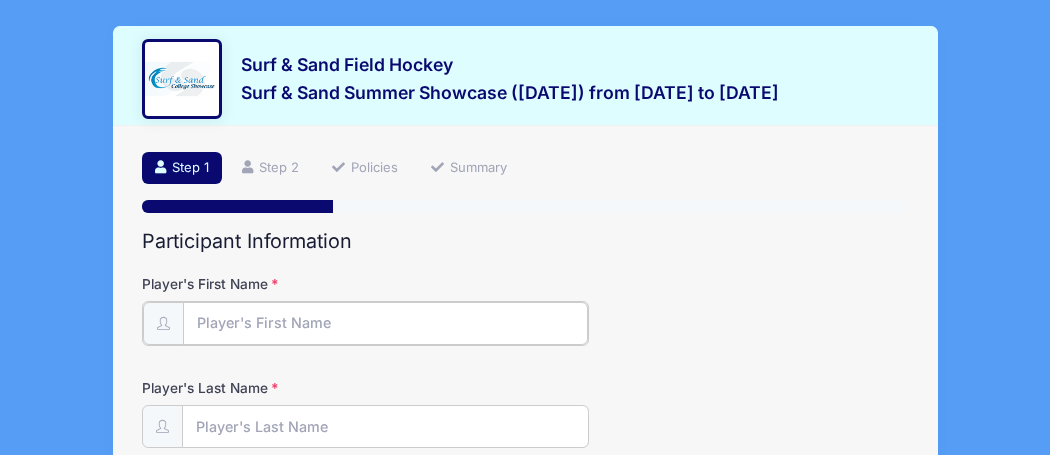 click on "Player's First Name" at bounding box center (385, 323) 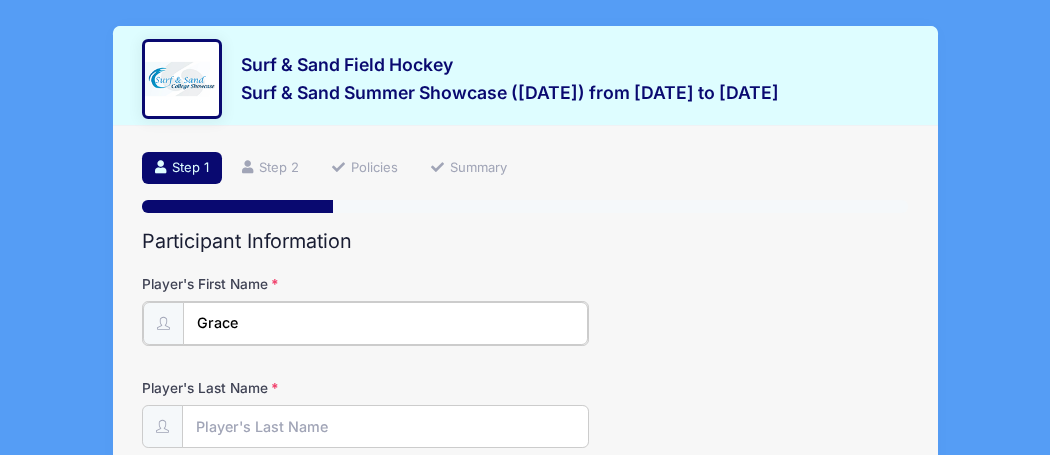 type on "Grace" 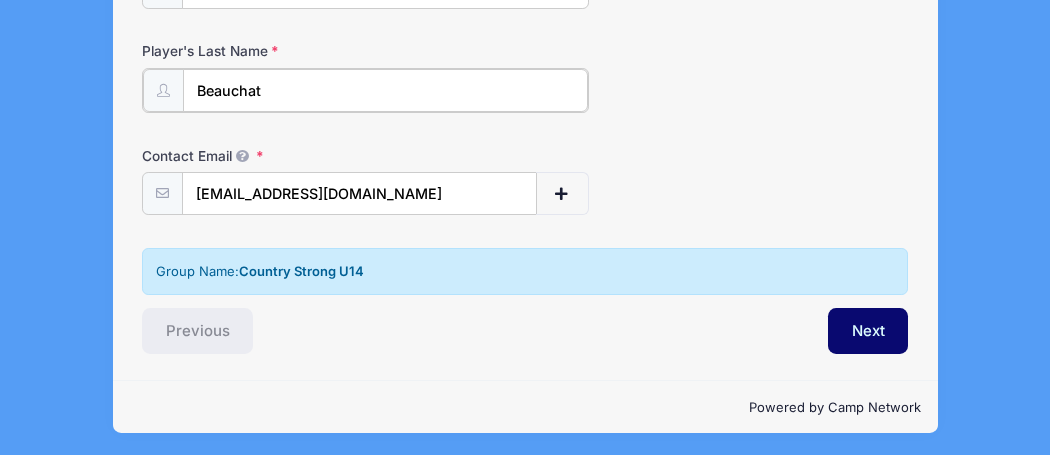 scroll, scrollTop: 337, scrollLeft: 0, axis: vertical 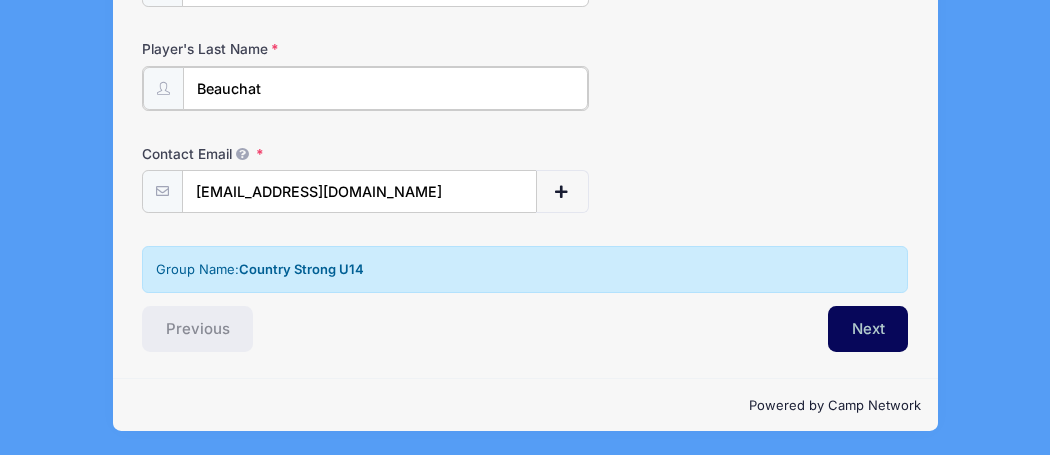 type on "Beauchat" 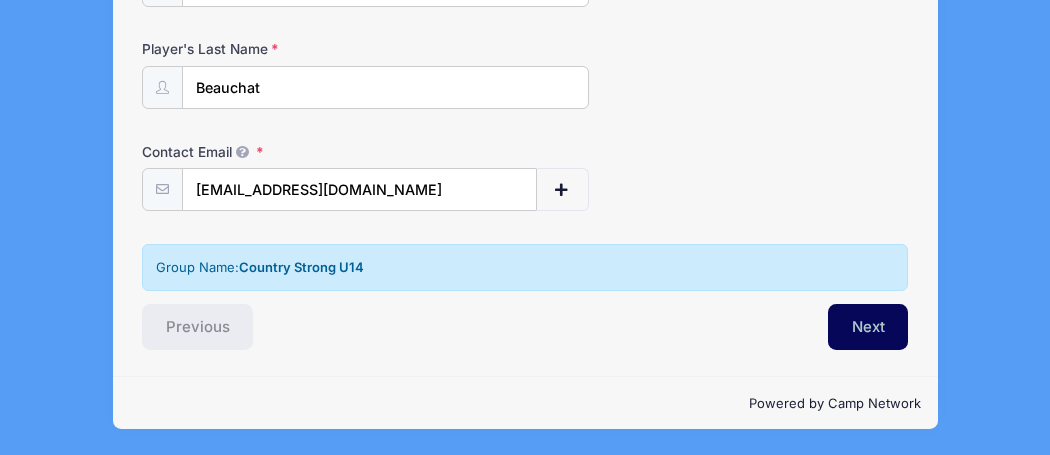click on "Next" at bounding box center (868, 327) 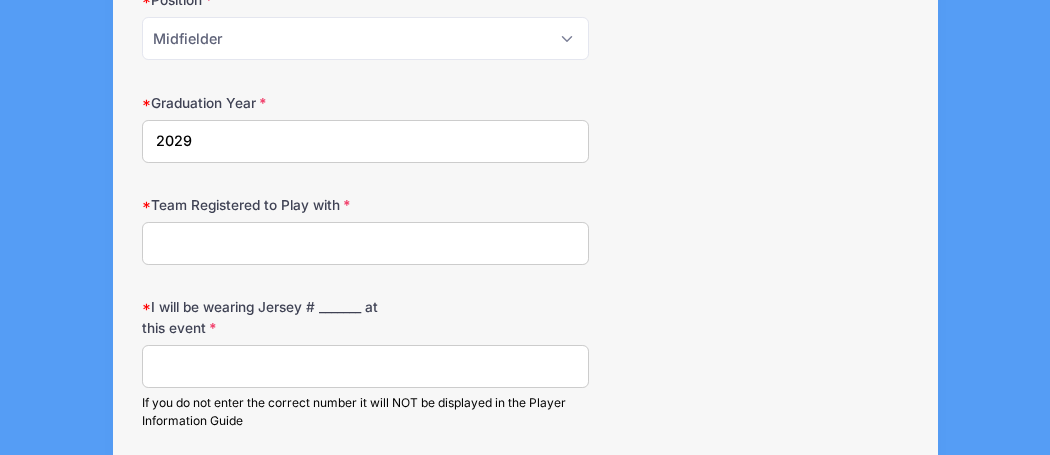 scroll, scrollTop: 1026, scrollLeft: 0, axis: vertical 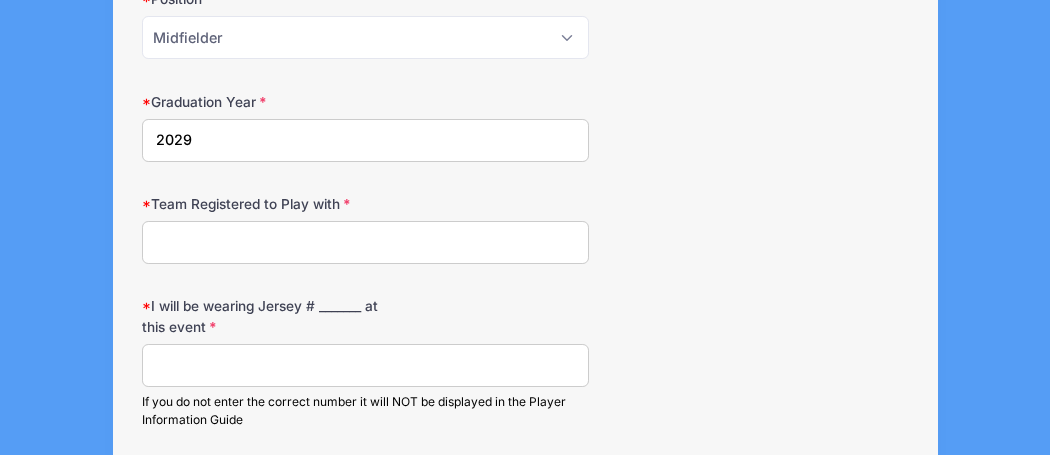 click on "Team Registered to Play with" at bounding box center [365, 242] 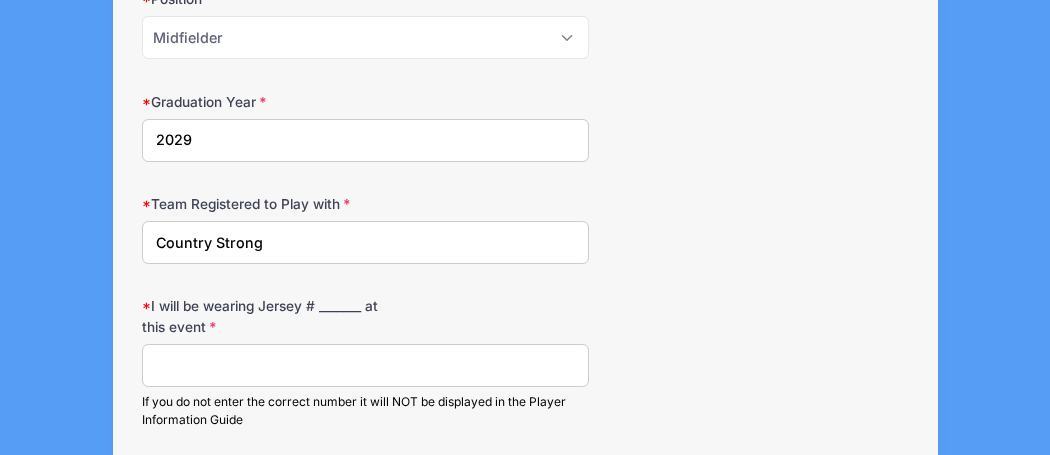 click on "I will be wearing Jersey # _______ at this event" at bounding box center (365, 365) 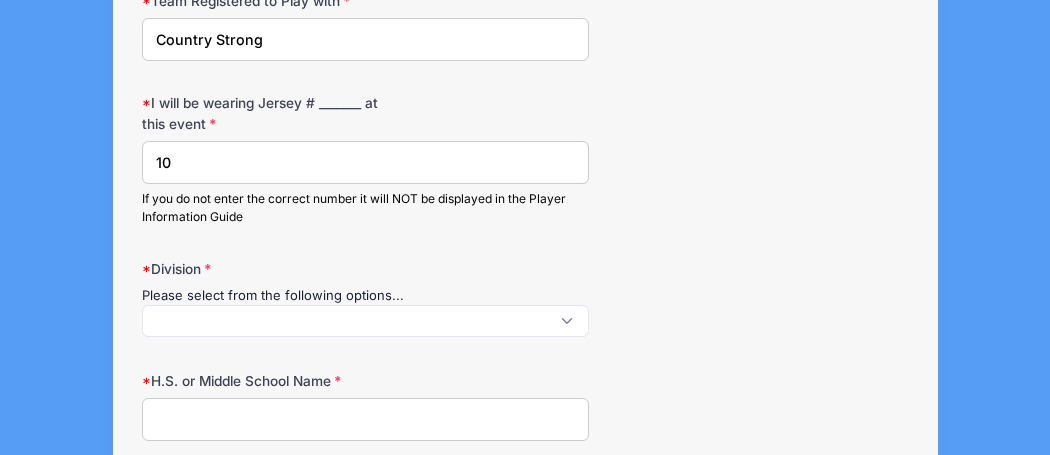 scroll, scrollTop: 1229, scrollLeft: 0, axis: vertical 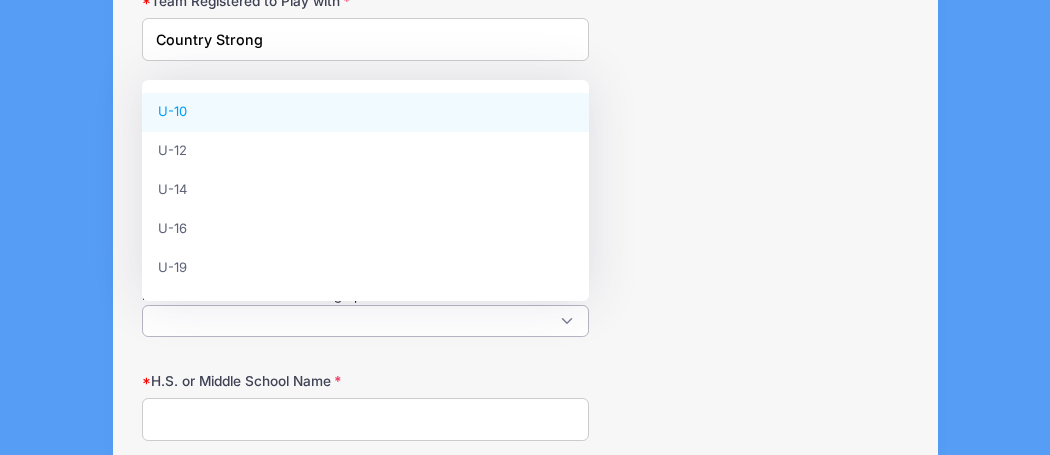 select on "U-14" 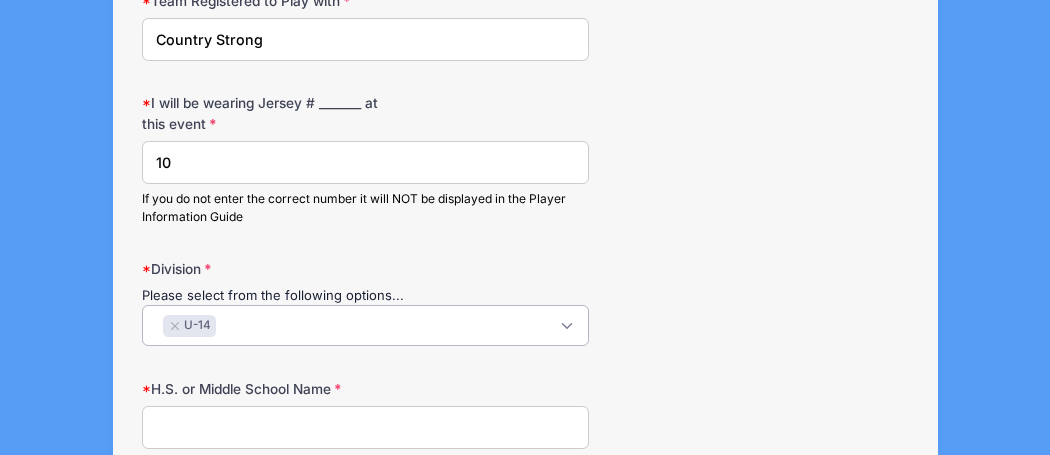 scroll, scrollTop: 36, scrollLeft: 0, axis: vertical 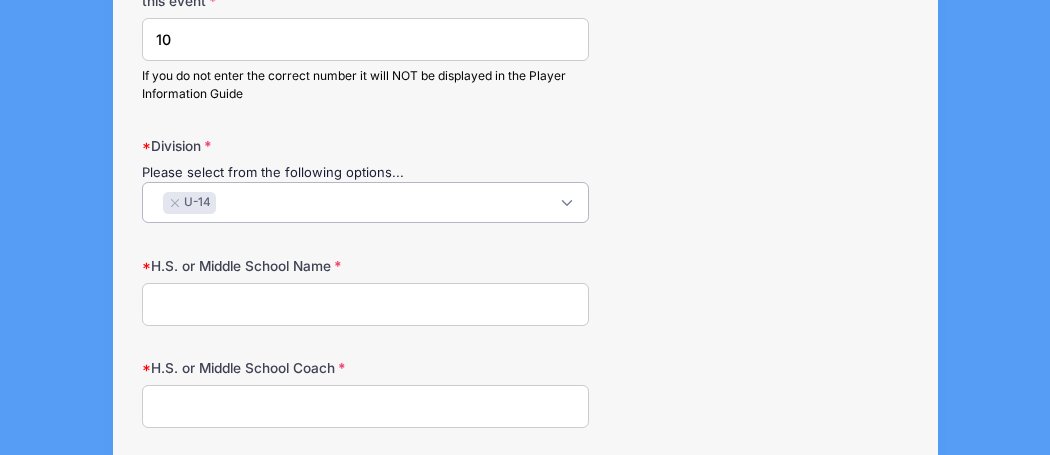 click on "H.S. or Middle School Name" at bounding box center (365, 304) 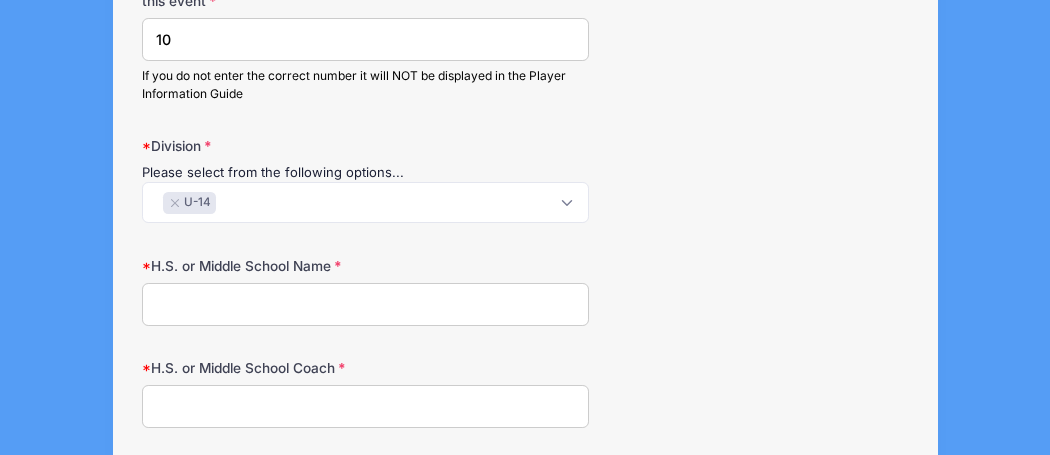 type on "[PERSON_NAME][GEOGRAPHIC_DATA]" 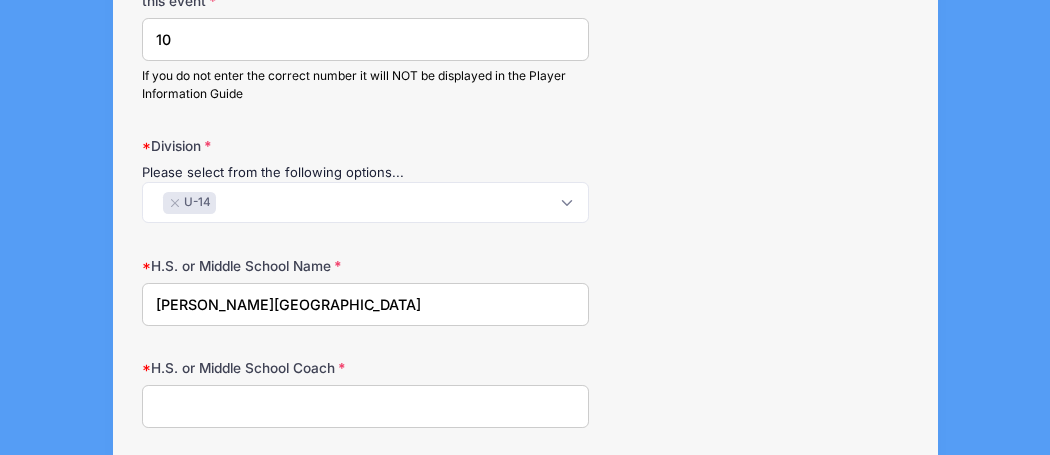 click on "H.S. or Middle School Coach" at bounding box center [365, 406] 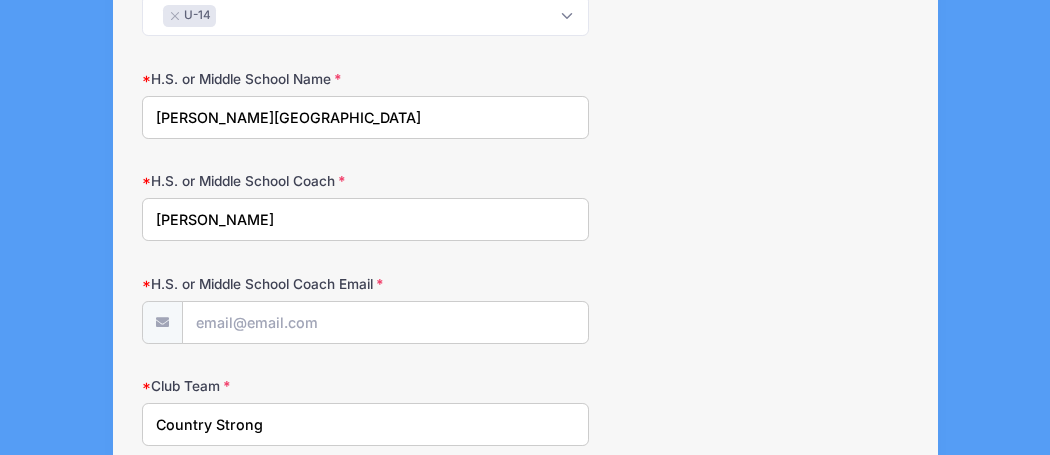 scroll, scrollTop: 1540, scrollLeft: 0, axis: vertical 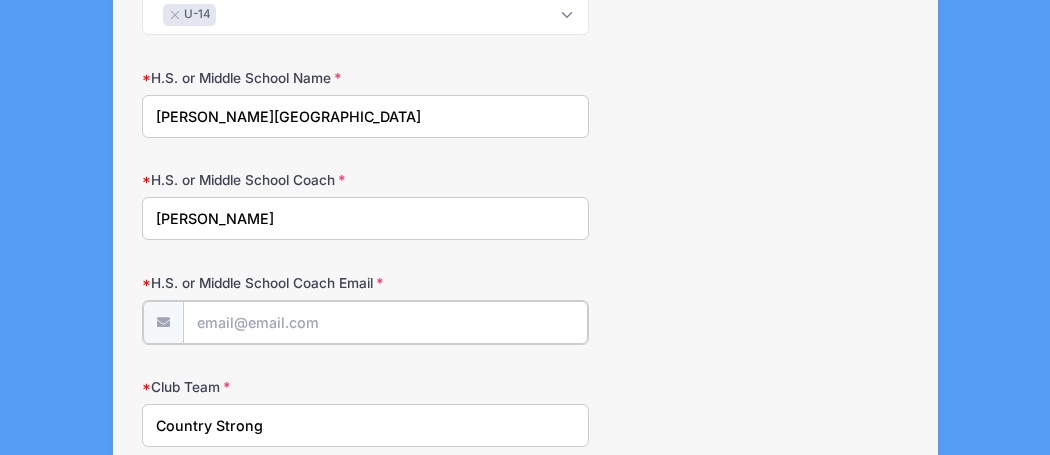click on "H.S. or Middle School Coach Email" at bounding box center (385, 322) 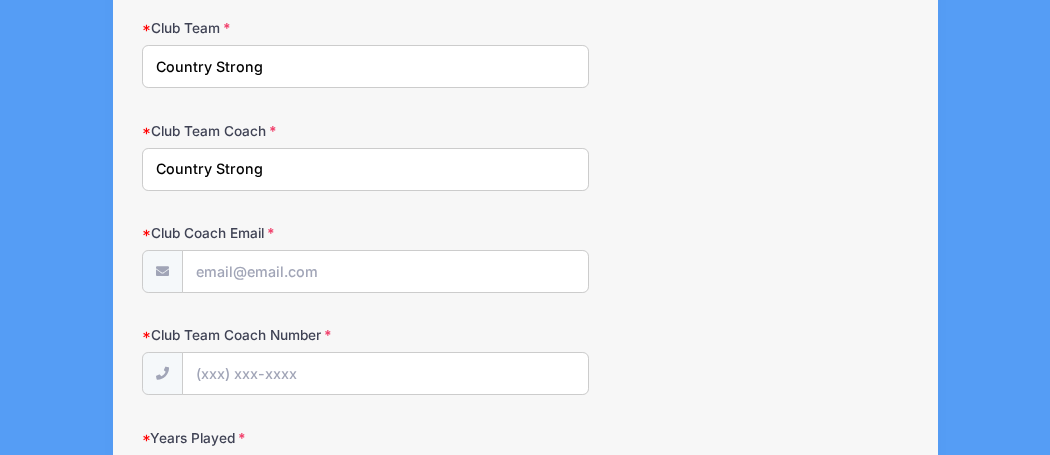 scroll, scrollTop: 1905, scrollLeft: 0, axis: vertical 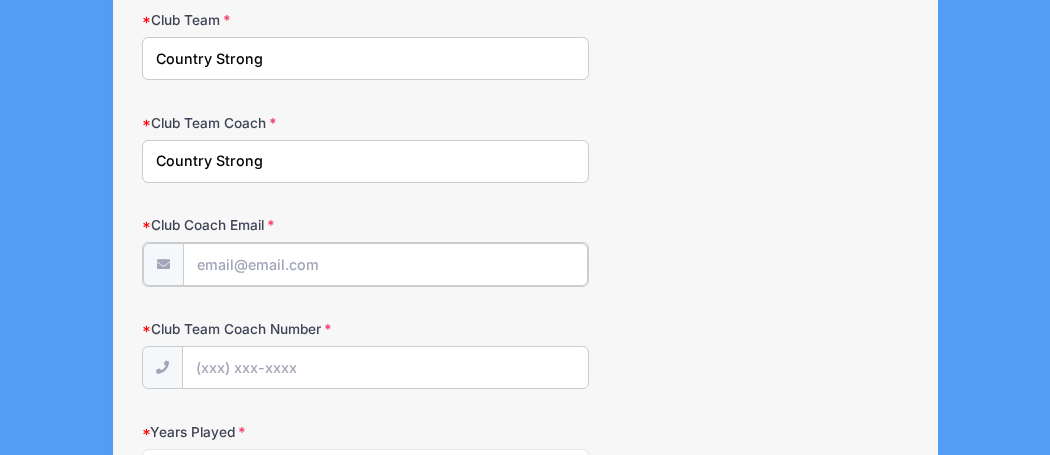 click on "Club Coach Email" at bounding box center [385, 264] 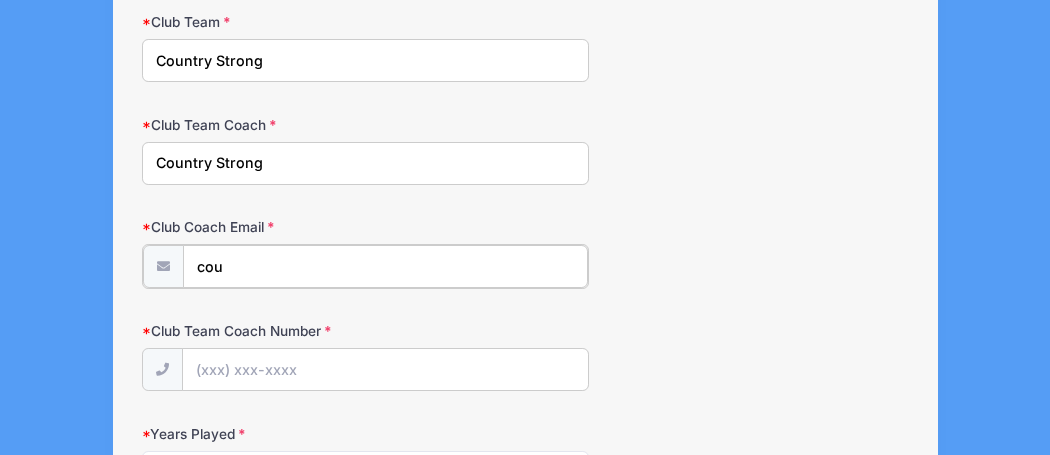 type on "countrystrongfh@gmail.com" 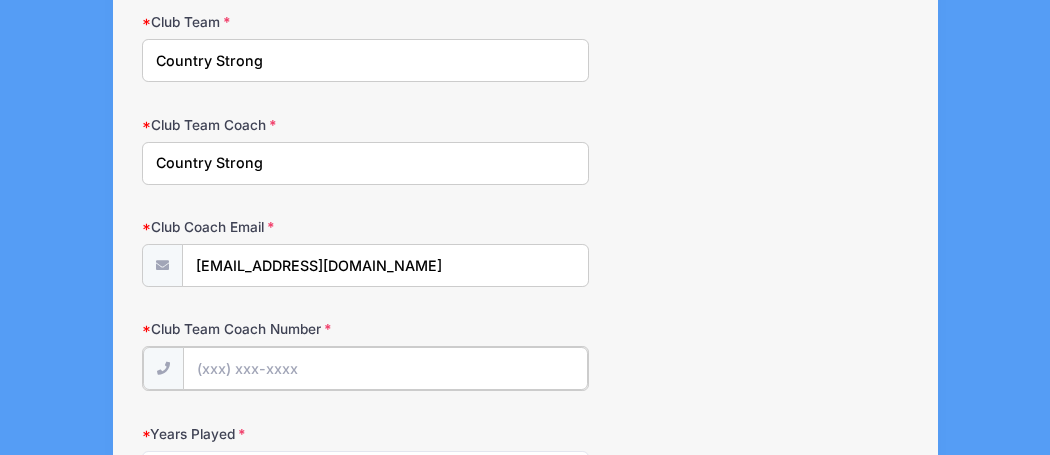 click on "Club Team Coach Number" at bounding box center (385, 368) 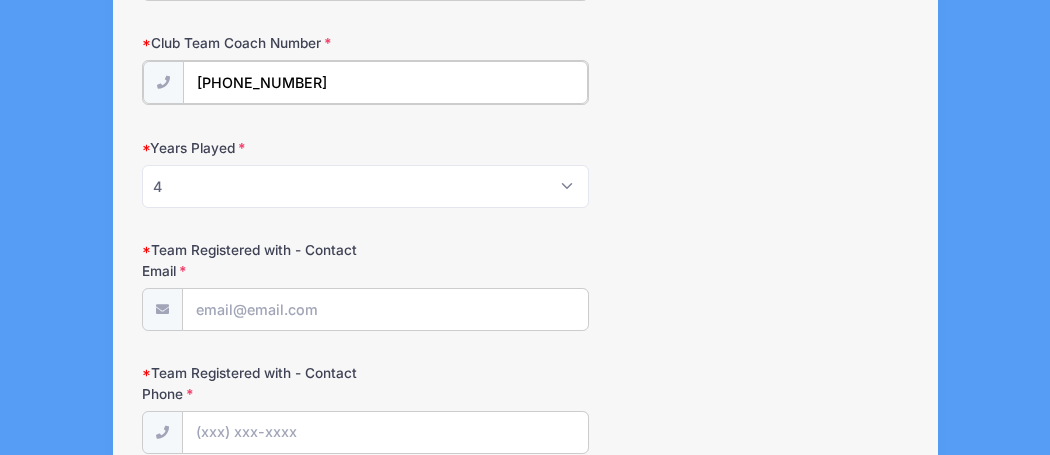 scroll, scrollTop: 2192, scrollLeft: 0, axis: vertical 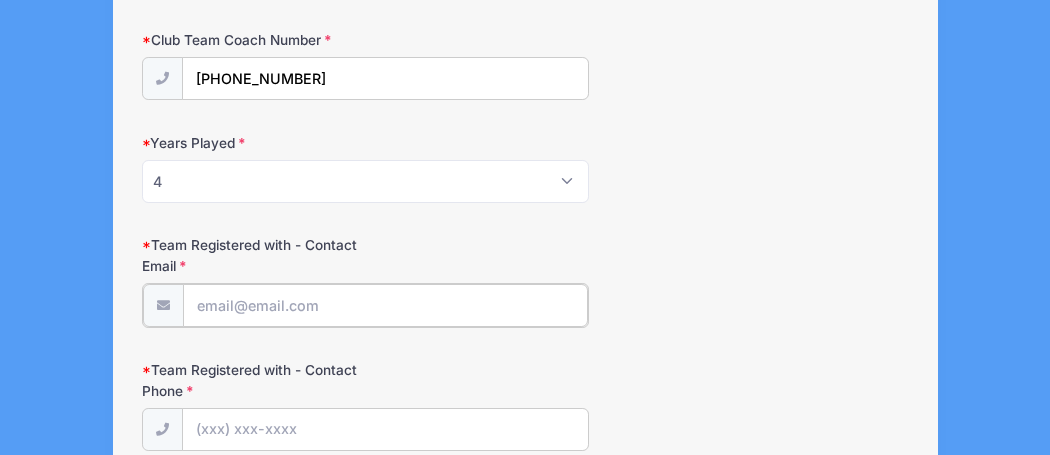 click on "Team Registered with - Contact Email" at bounding box center [385, 305] 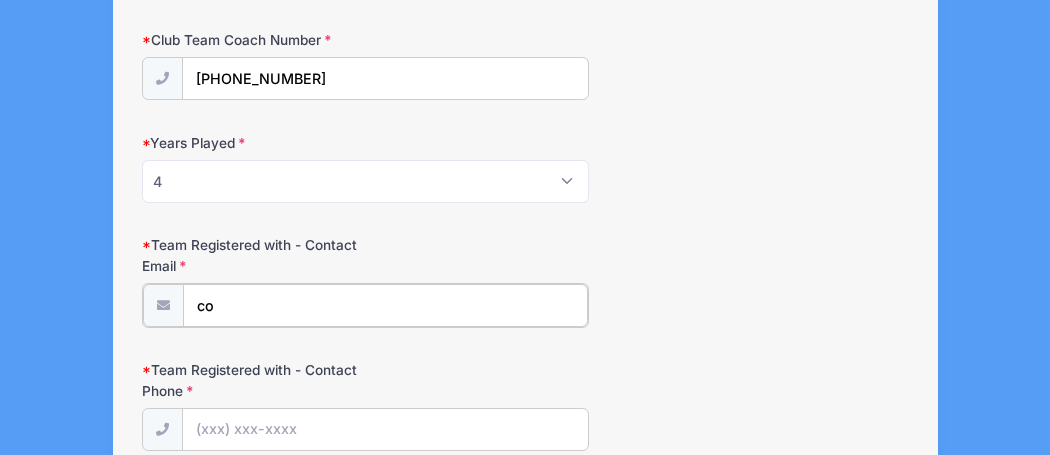 type on "countrystrongfh@gmail.com" 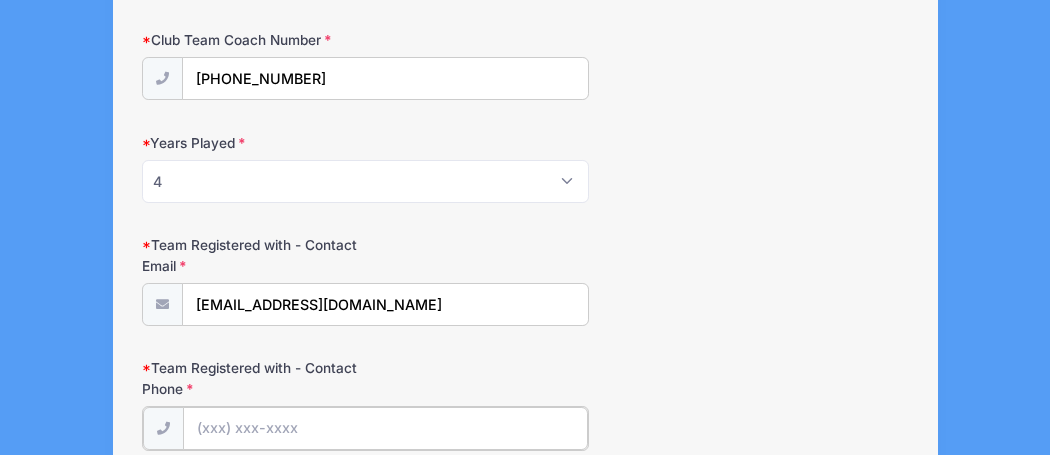click on "Team Registered with - Contact Phone" at bounding box center (385, 428) 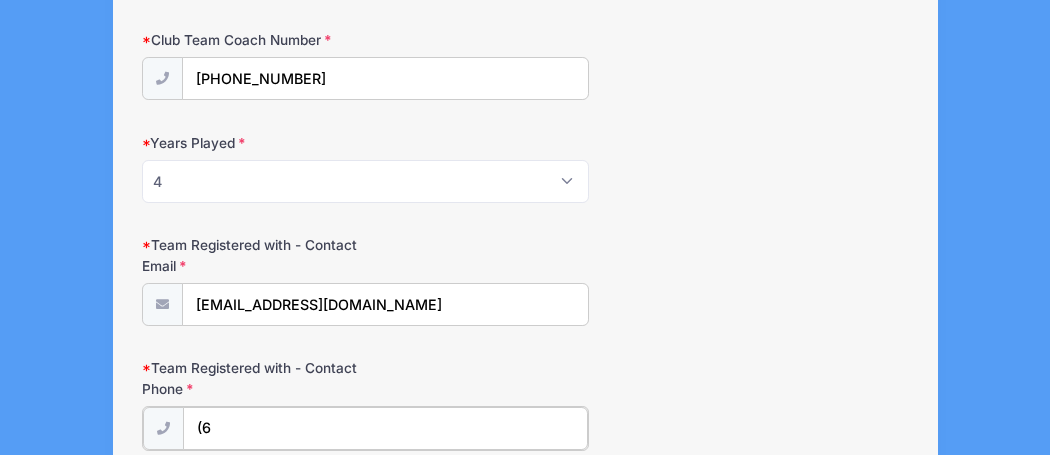 type on "[PHONE_NUMBER]" 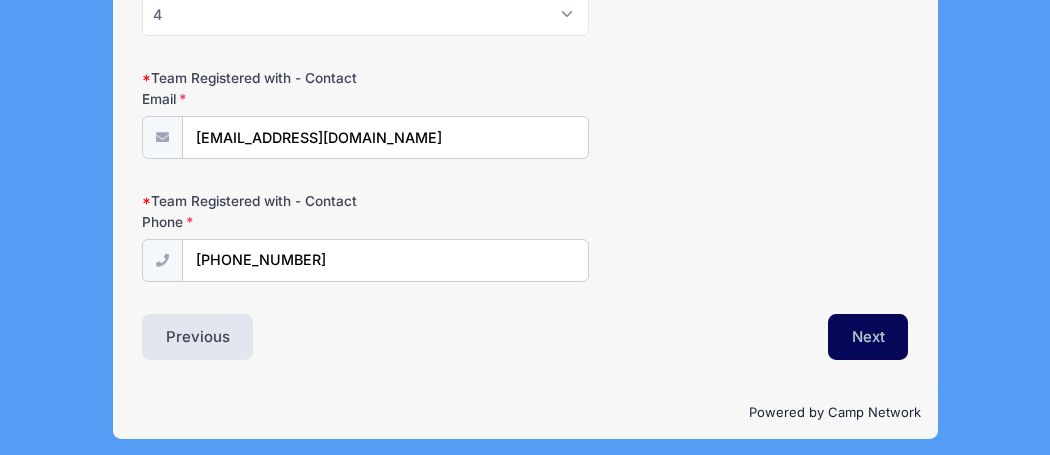 click on "Next" at bounding box center [868, 337] 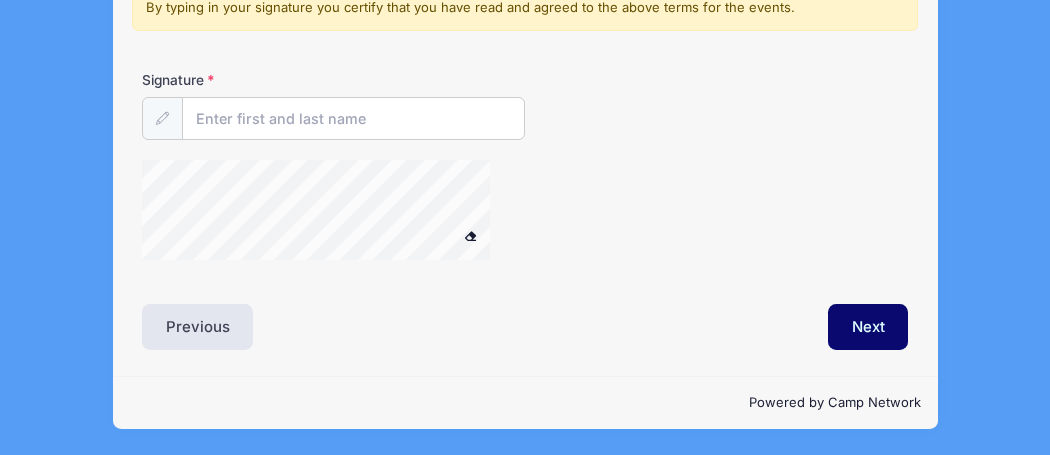 scroll, scrollTop: 211, scrollLeft: 0, axis: vertical 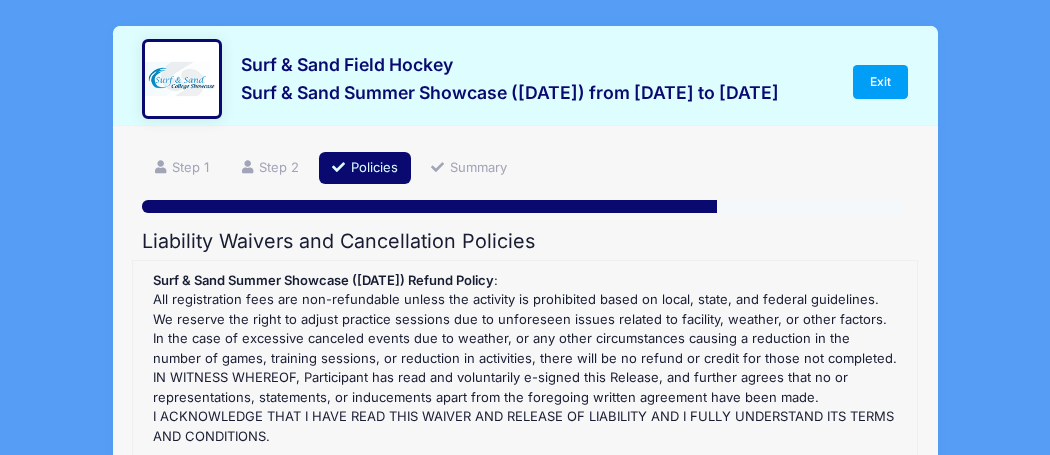 click on "Surf & Sand Summer Showcase (July 19, 2025) Refund Policy :
All registration fees are non-refundable unless the activity is prohibited based on local, state, and federal guidelines. We reserve the right to adjust practice sessions due to unforeseen issues related to facility, weather, or other factors.
In the case of excessive canceled events due to weather, or any other circumstances causing a reduction in the number of games, training sessions, or reduction in activities, there will be no refund or credit for those not completed.
IN WITNESS WHEREOF, Participant has read and voluntarily e-signed this Release, and further agrees that no or representations, statements, or inducements apart from the foregoing written agreement have been made.
I ACKNOWLEDGE THAT I HAVE READ THIS WAIVER AND RELEASE OF LIABILITY AND I FULLY UNDERSTAND ITS TERMS AND CONDITIONS.
Surf & Sand Summer Showcase (July 19, 2025) Waiver(s) :
CODE OF CONDUCT
LIABILITY RELEASE" at bounding box center (525, 421) 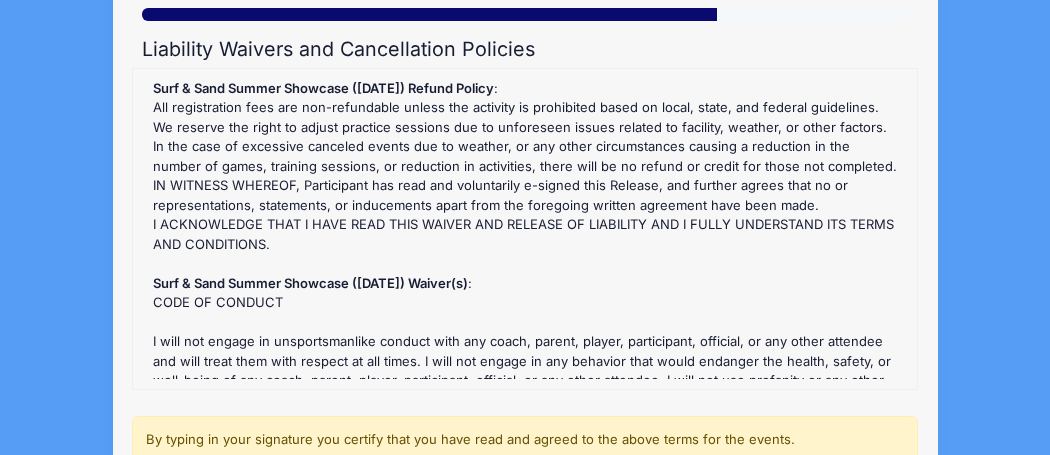 scroll, scrollTop: 199, scrollLeft: 0, axis: vertical 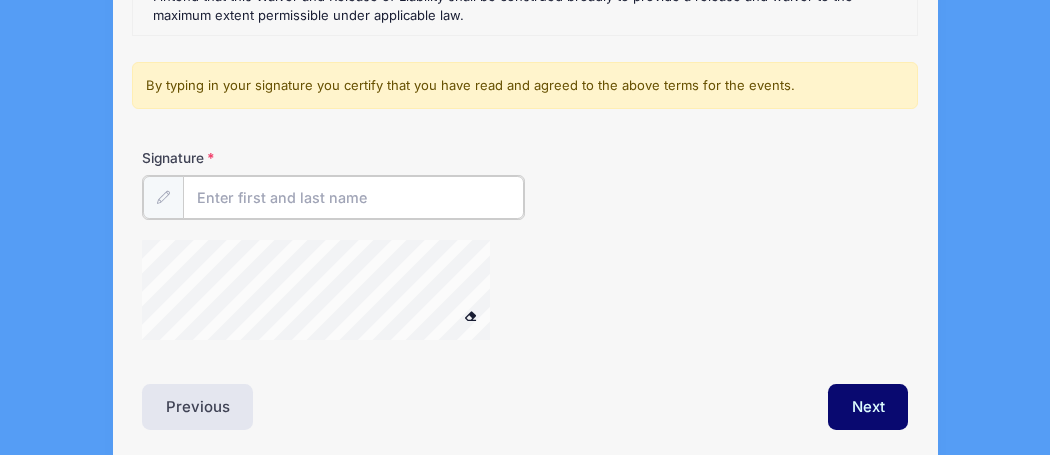click on "Signature" at bounding box center [353, 197] 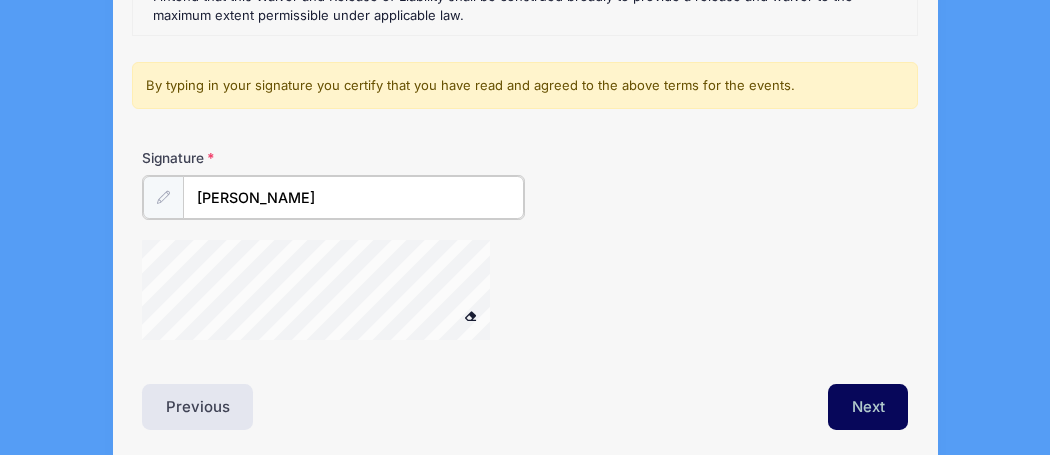type on "Anya Beauchat" 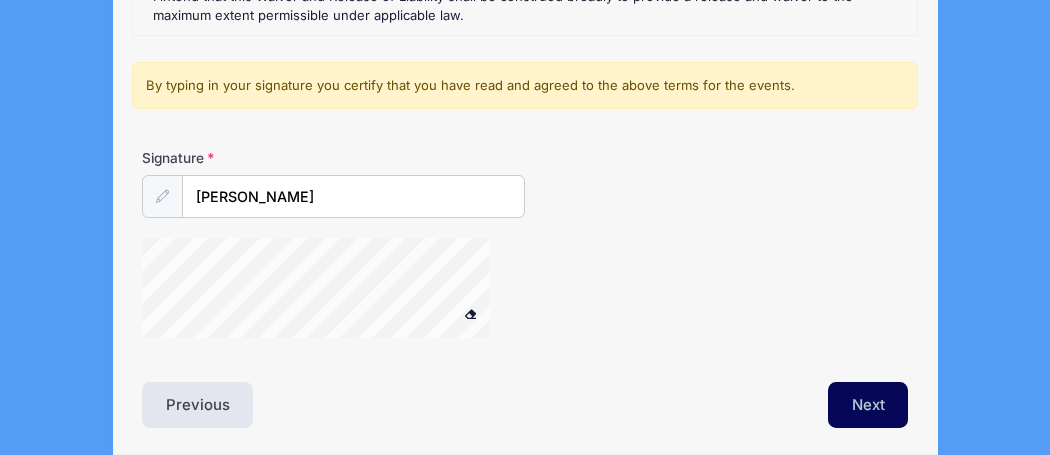 click on "Next" at bounding box center [868, 405] 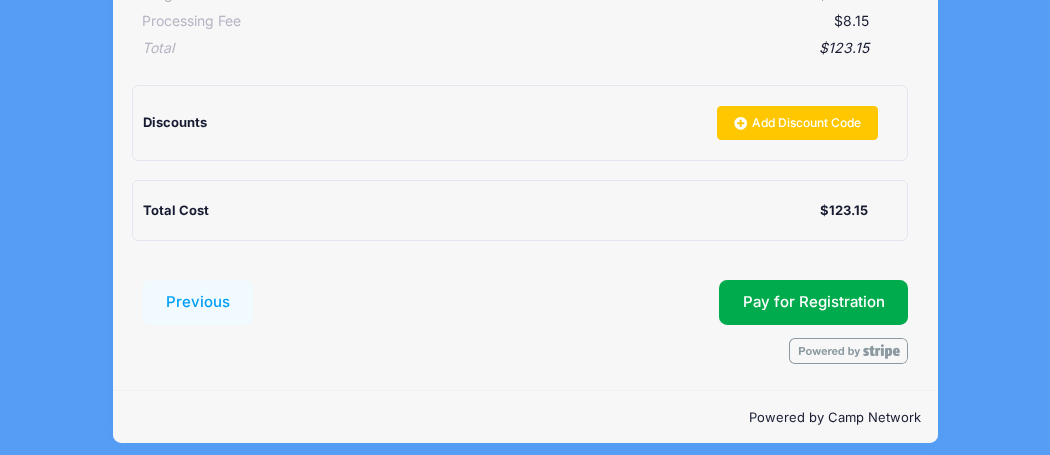 scroll, scrollTop: 492, scrollLeft: 0, axis: vertical 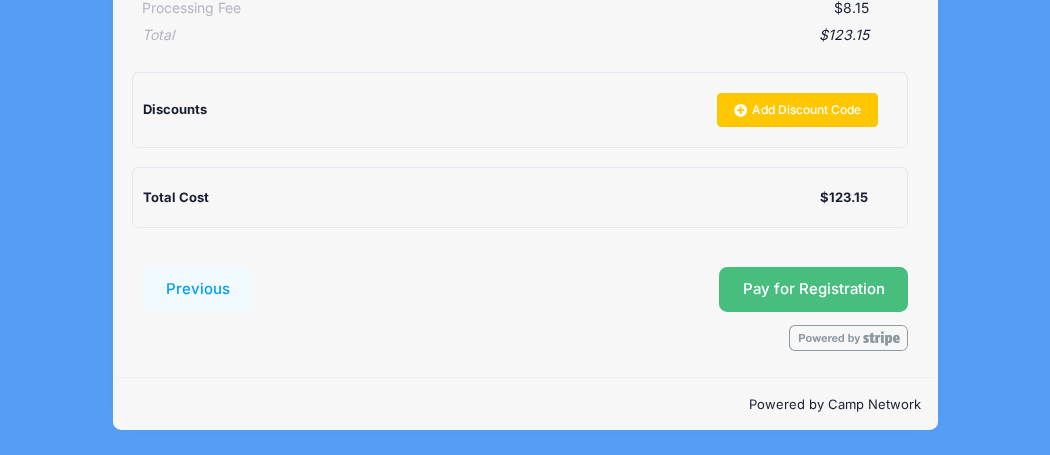 click on "Pay for Registration" at bounding box center [814, 289] 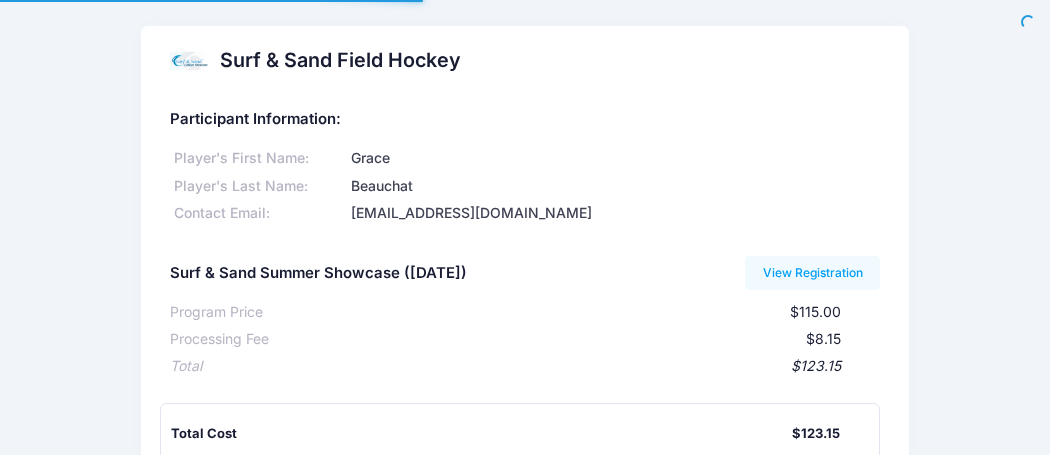scroll, scrollTop: 0, scrollLeft: 0, axis: both 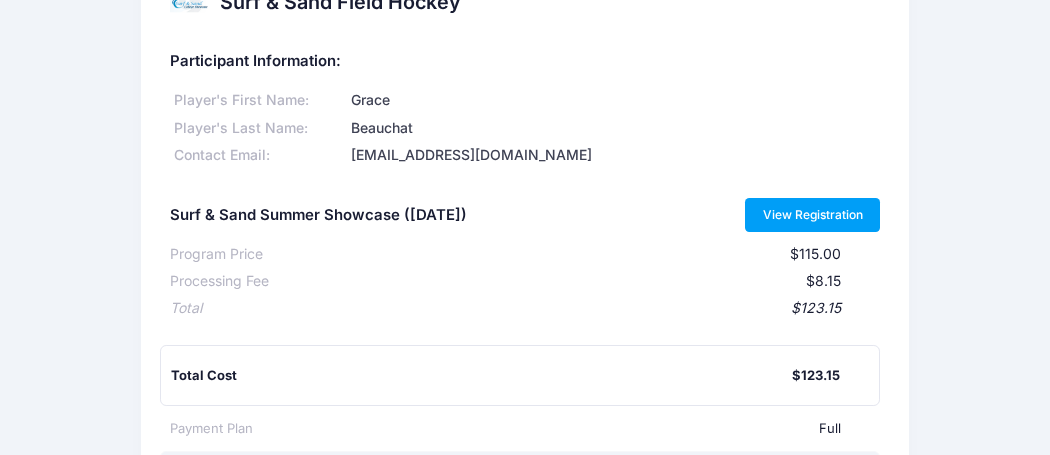 click on "View Registration" at bounding box center (812, 215) 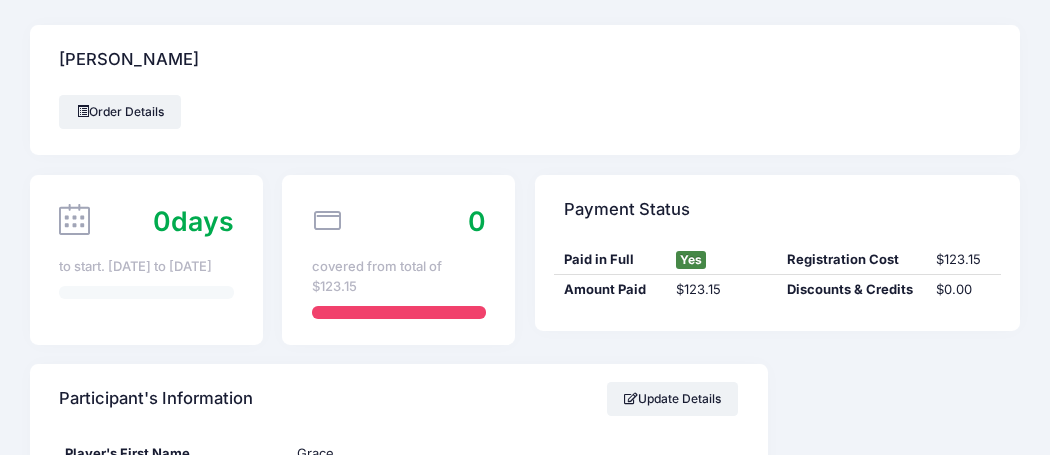 scroll, scrollTop: 0, scrollLeft: 0, axis: both 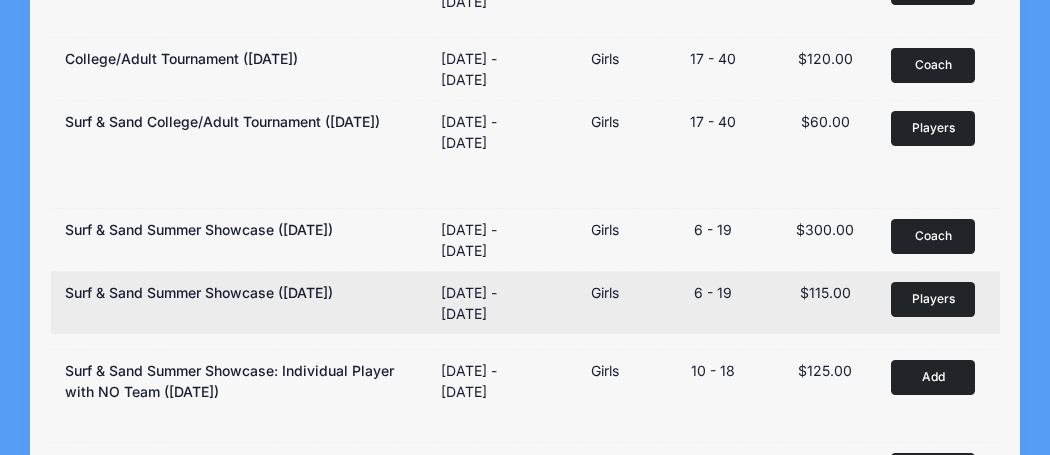click on "Players" at bounding box center [933, 299] 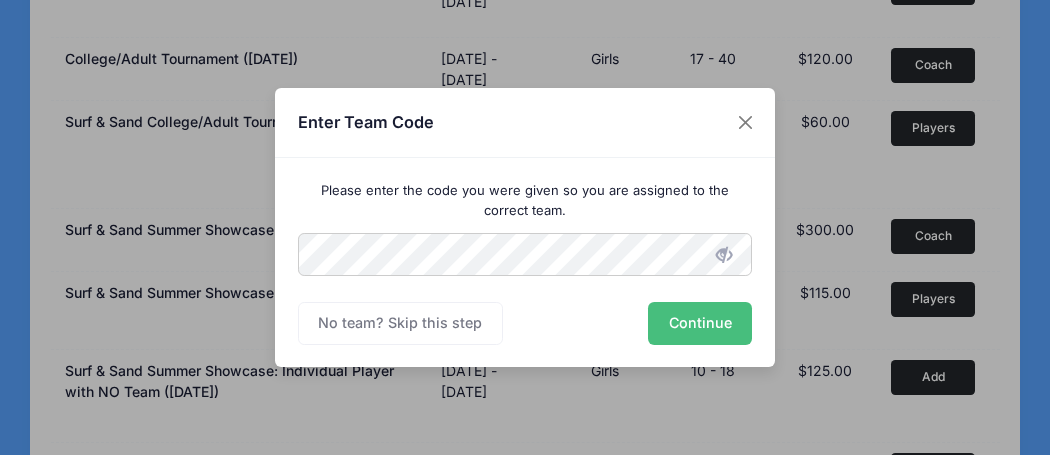 click on "Continue" at bounding box center (700, 323) 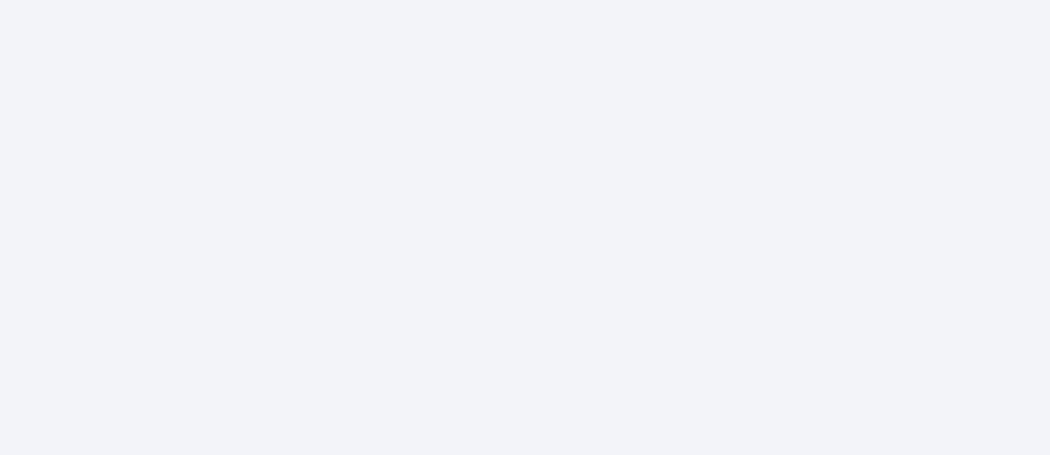 scroll, scrollTop: 0, scrollLeft: 0, axis: both 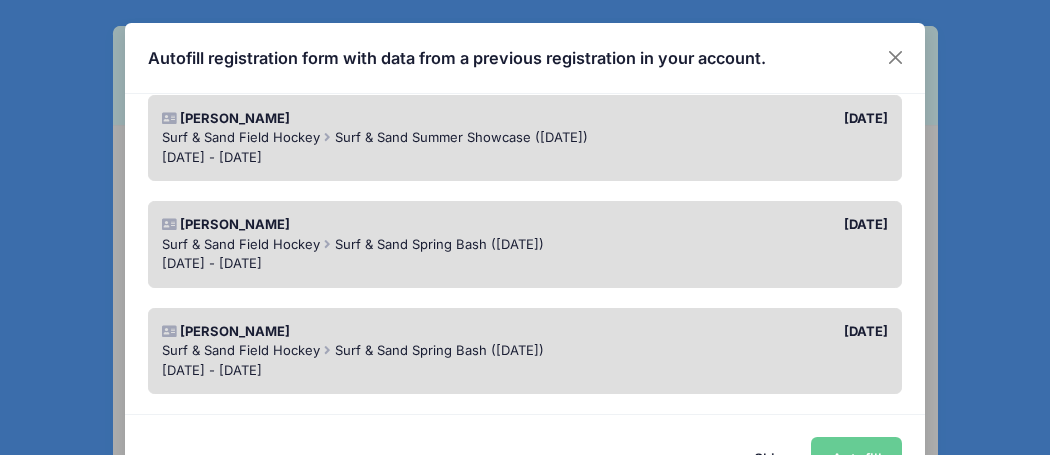 click on "Surf & Sand Field Hockey
Surf & Sand Spring Bash ([DATE])" at bounding box center [525, 245] 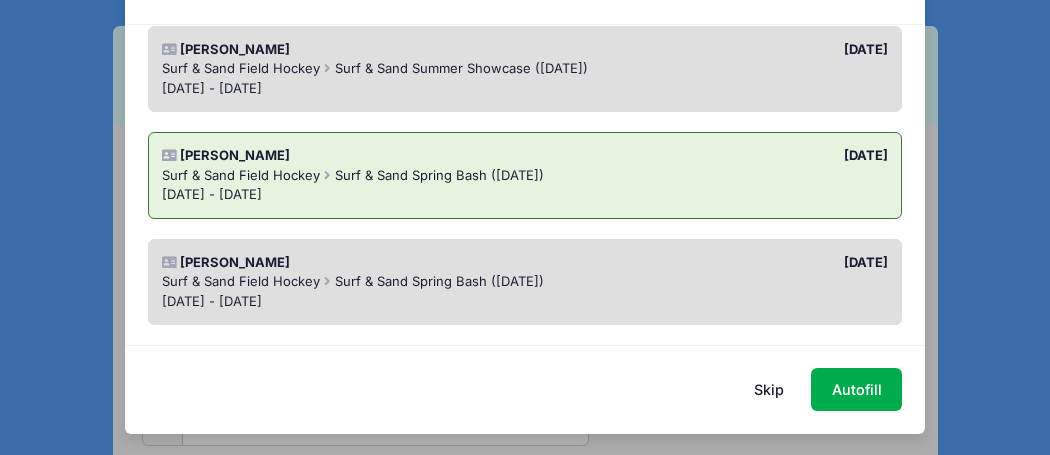 scroll, scrollTop: 69, scrollLeft: 0, axis: vertical 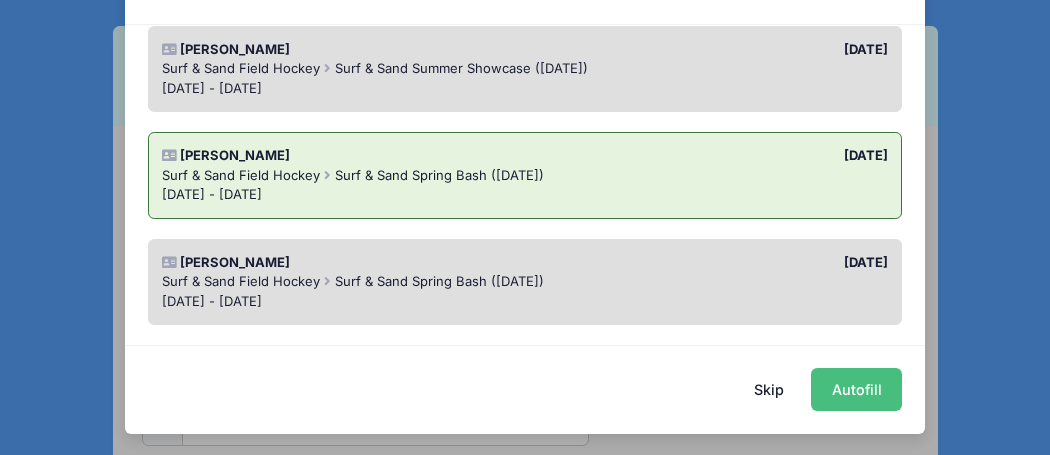 click on "Autofill" at bounding box center [856, 389] 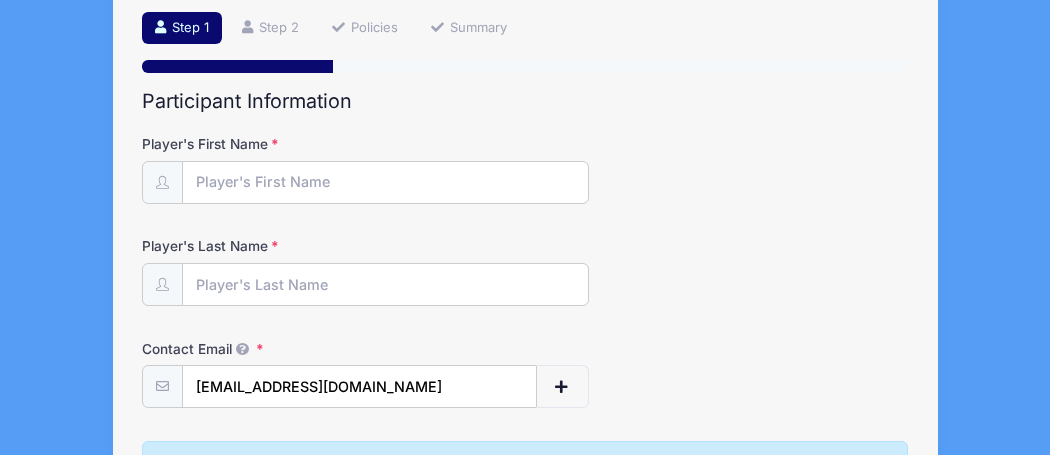 scroll, scrollTop: 139, scrollLeft: 0, axis: vertical 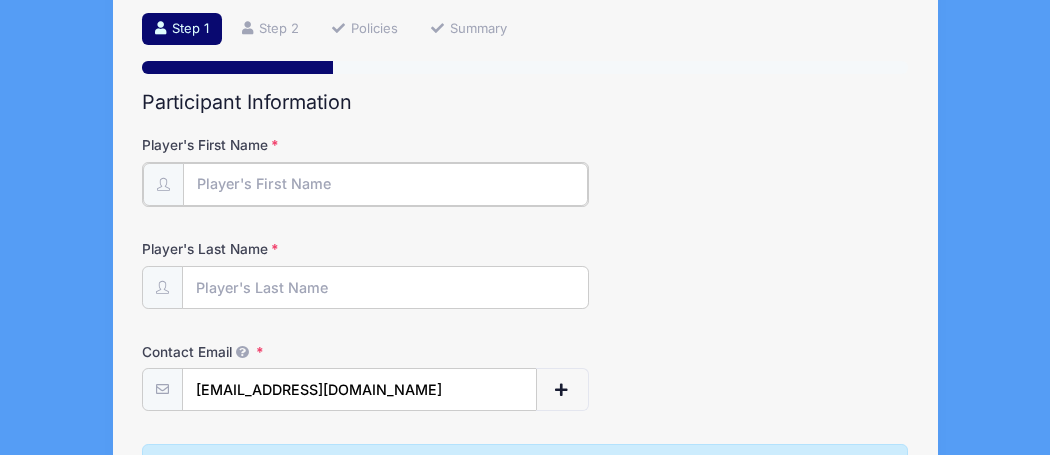 click on "Player's First Name" at bounding box center (385, 184) 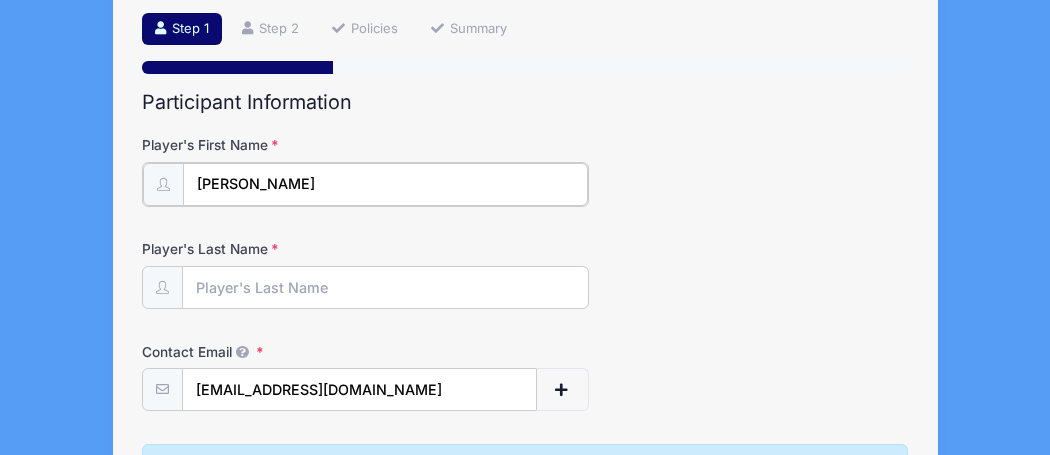 type on "[PERSON_NAME]" 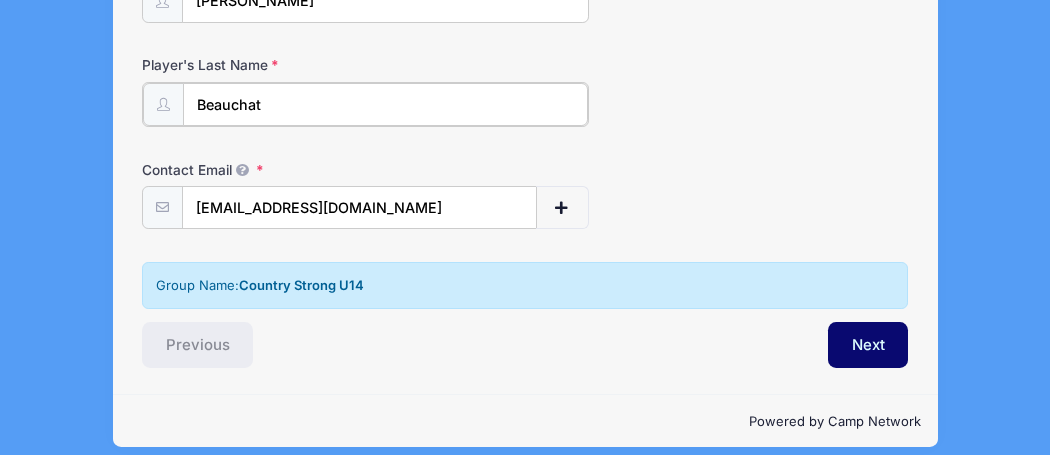 scroll, scrollTop: 322, scrollLeft: 0, axis: vertical 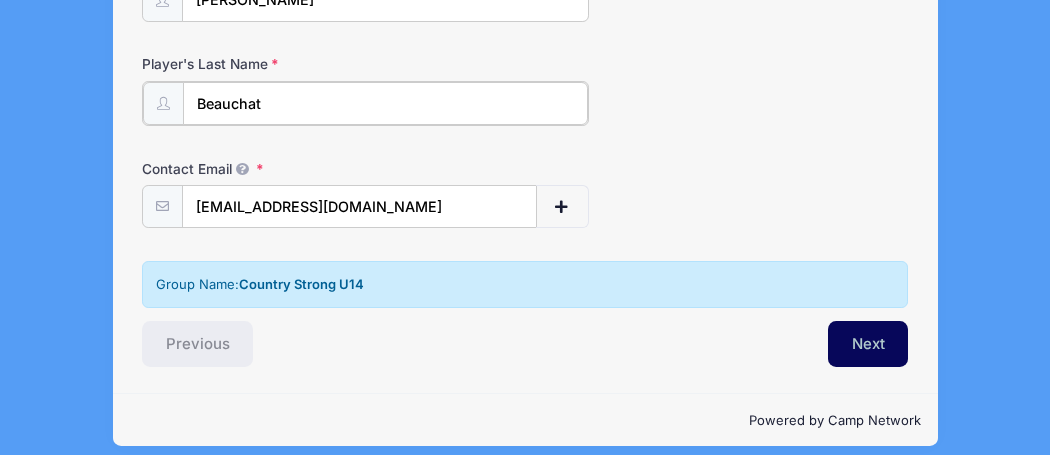 type on "Beauchat" 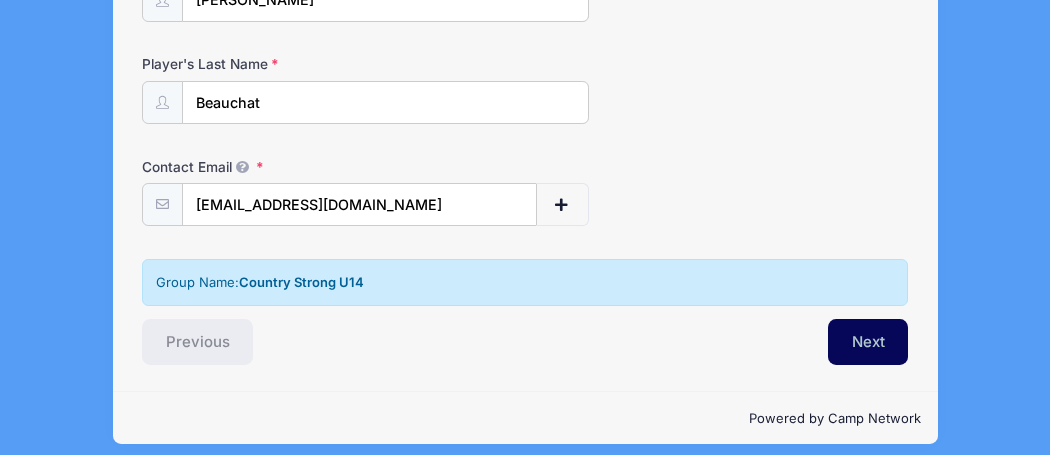 click on "Next" at bounding box center [868, 342] 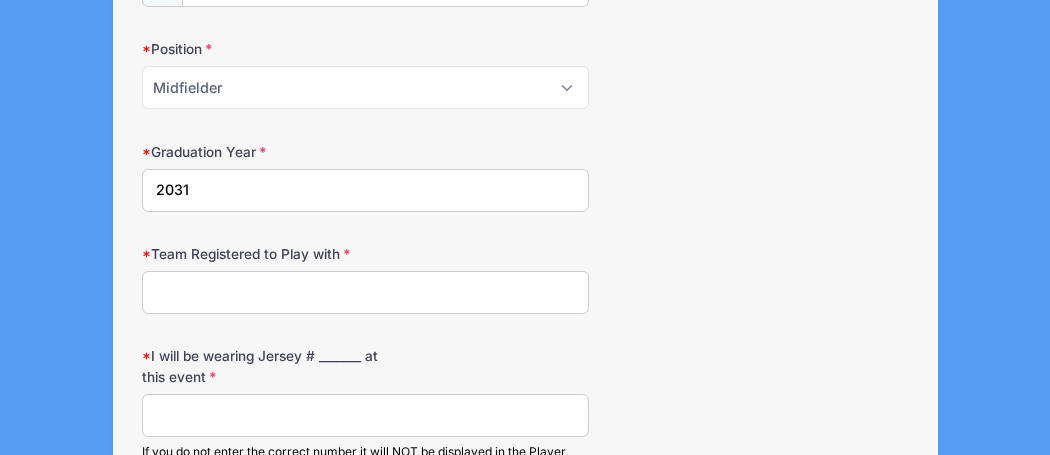 scroll, scrollTop: 978, scrollLeft: 0, axis: vertical 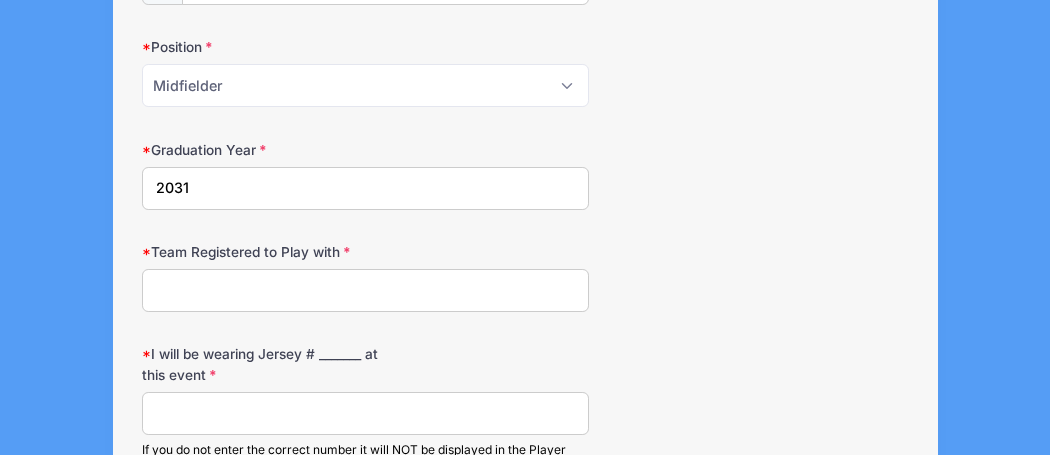 click on "Team Registered to Play with" at bounding box center [365, 290] 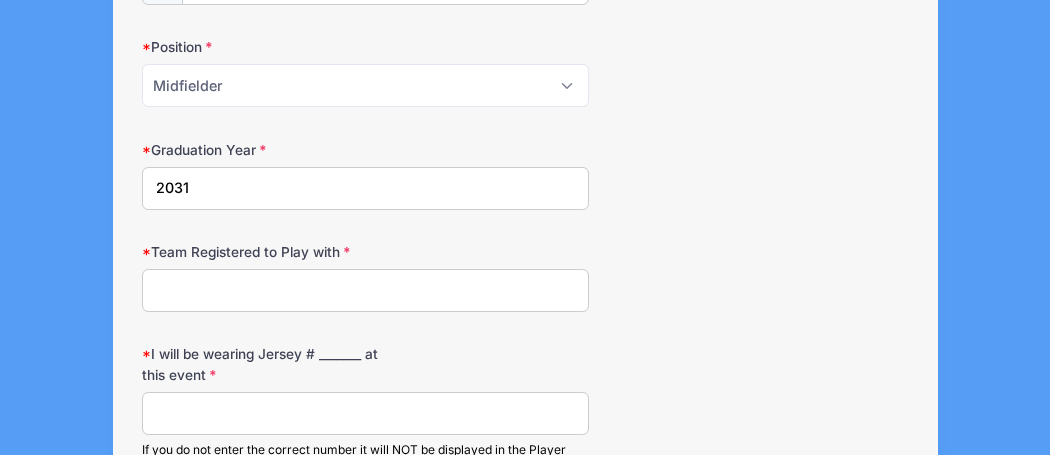 type on "Country Strong" 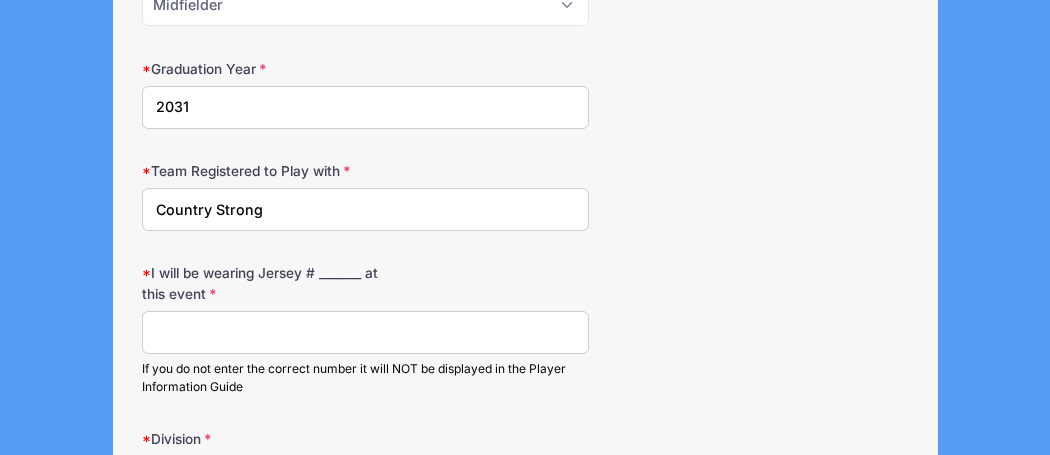 scroll, scrollTop: 1079, scrollLeft: 0, axis: vertical 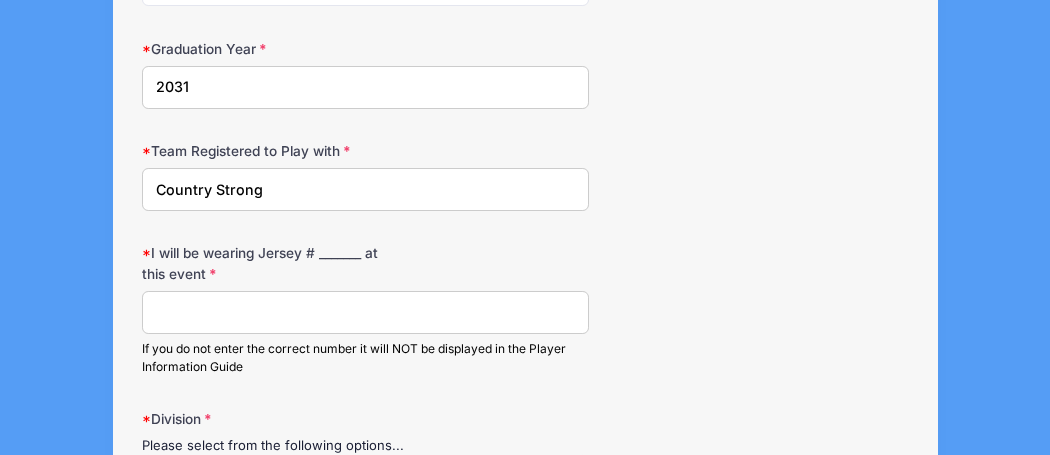 click on "I will be wearing Jersey # _______ at this event" at bounding box center (365, 312) 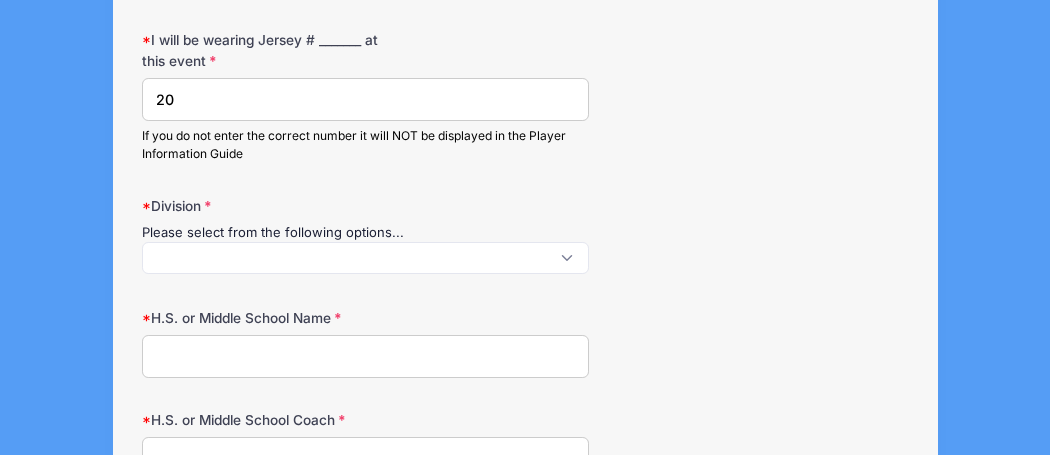 scroll, scrollTop: 1291, scrollLeft: 0, axis: vertical 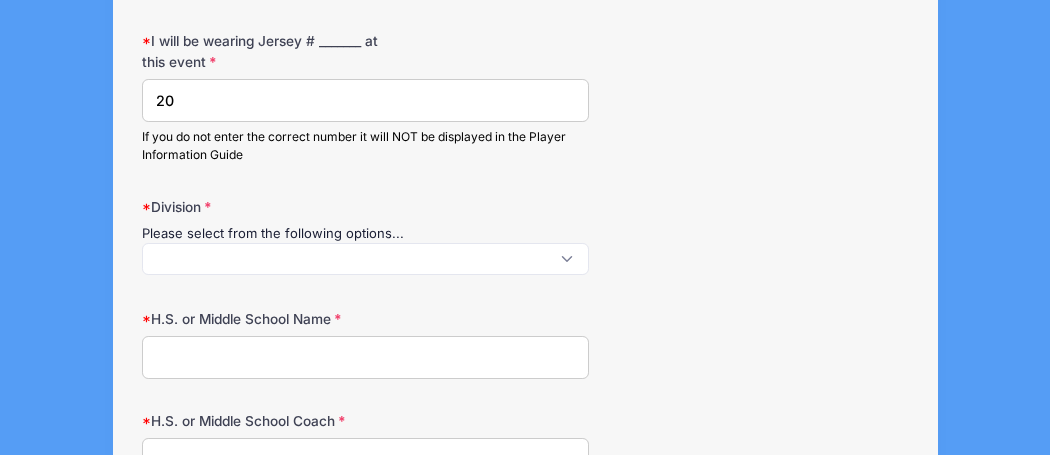 type on "20" 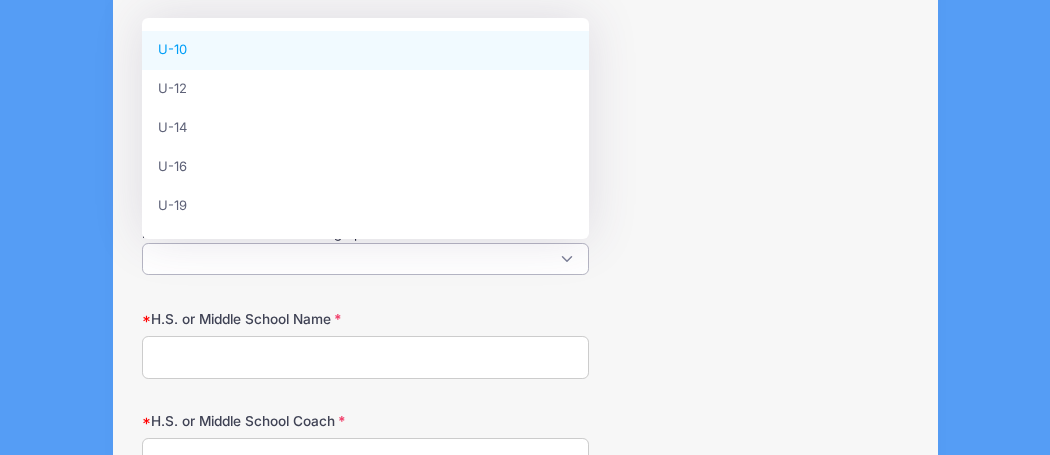 scroll, scrollTop: 0, scrollLeft: 0, axis: both 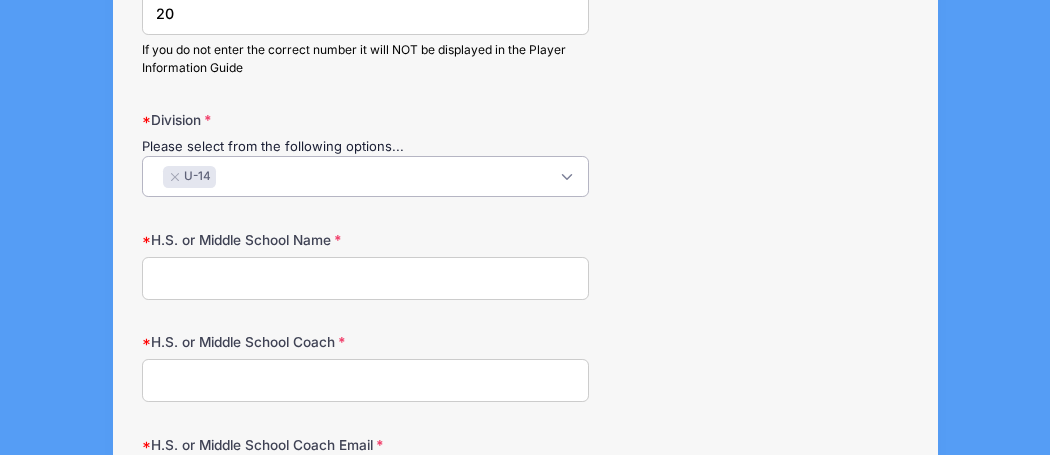 click on "H.S. or Middle School Name" at bounding box center [365, 278] 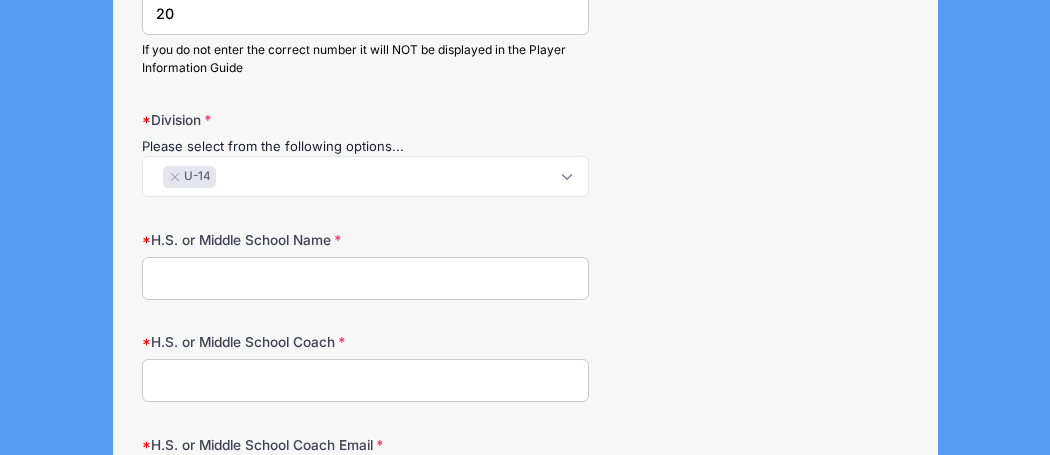 type on "Sidney Central School" 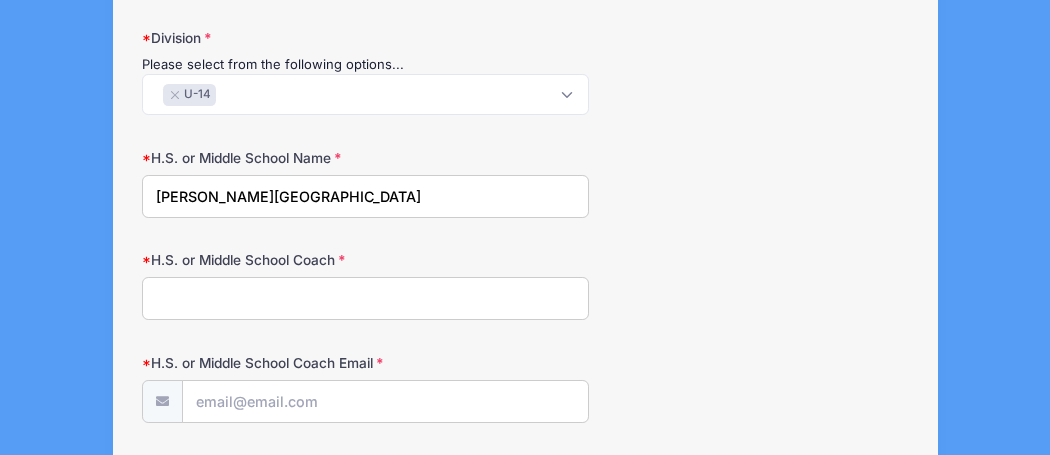 scroll, scrollTop: 1461, scrollLeft: 0, axis: vertical 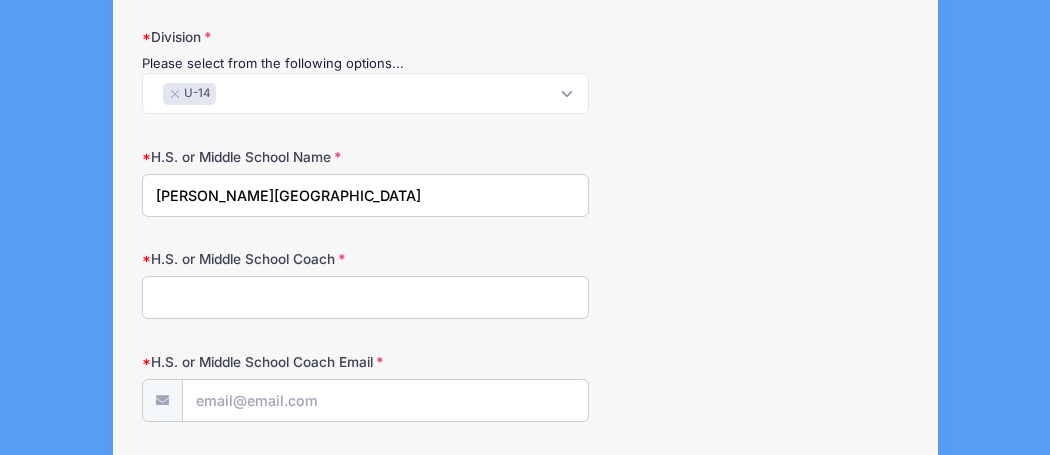 click on "H.S. or Middle School Coach" at bounding box center [365, 297] 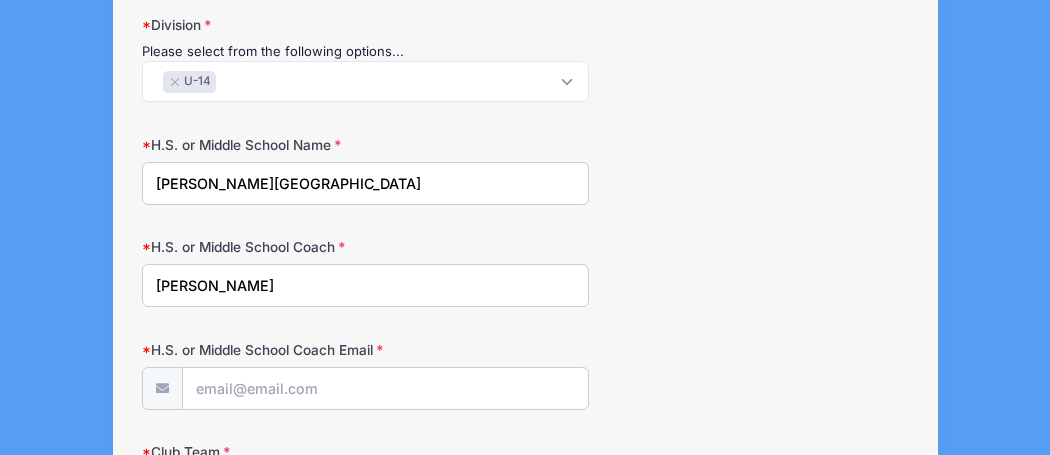 scroll, scrollTop: 1560, scrollLeft: 0, axis: vertical 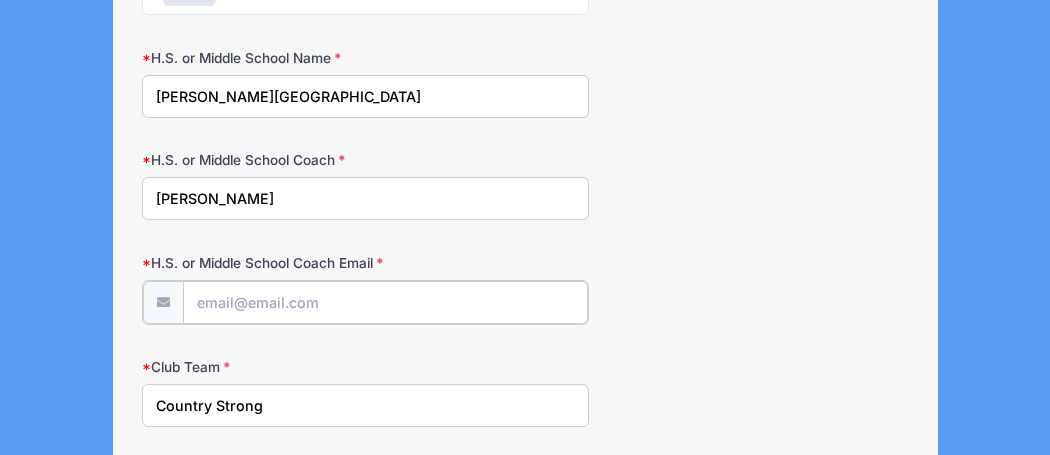 click on "H.S. or Middle School Coach Email" at bounding box center [385, 302] 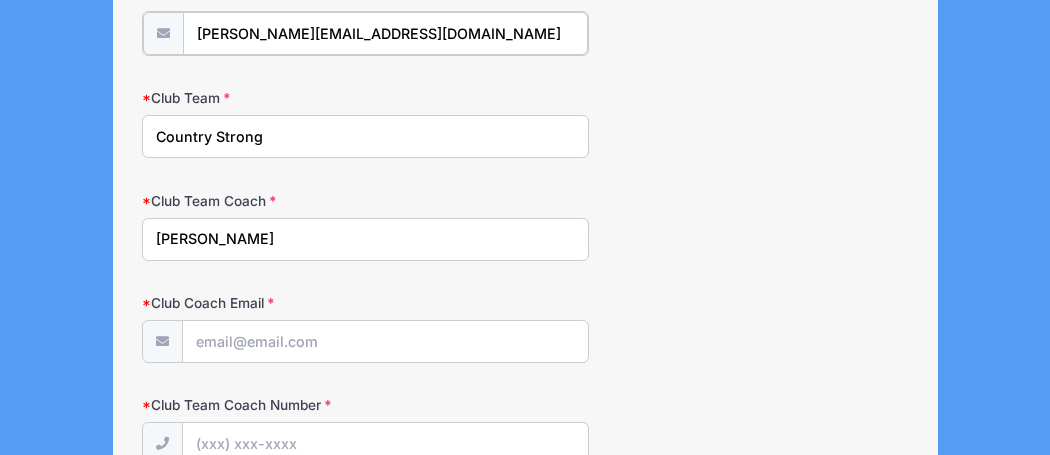scroll, scrollTop: 1830, scrollLeft: 0, axis: vertical 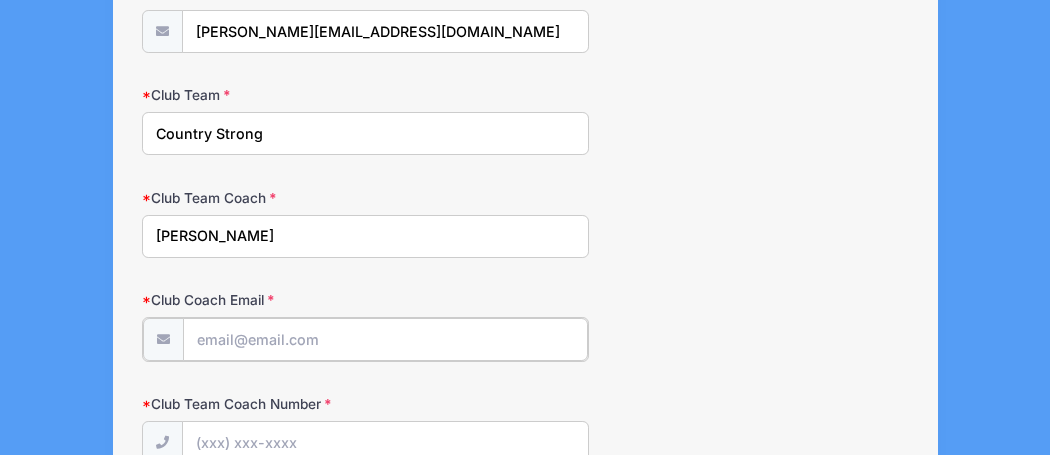 click on "Club Coach Email" at bounding box center (385, 339) 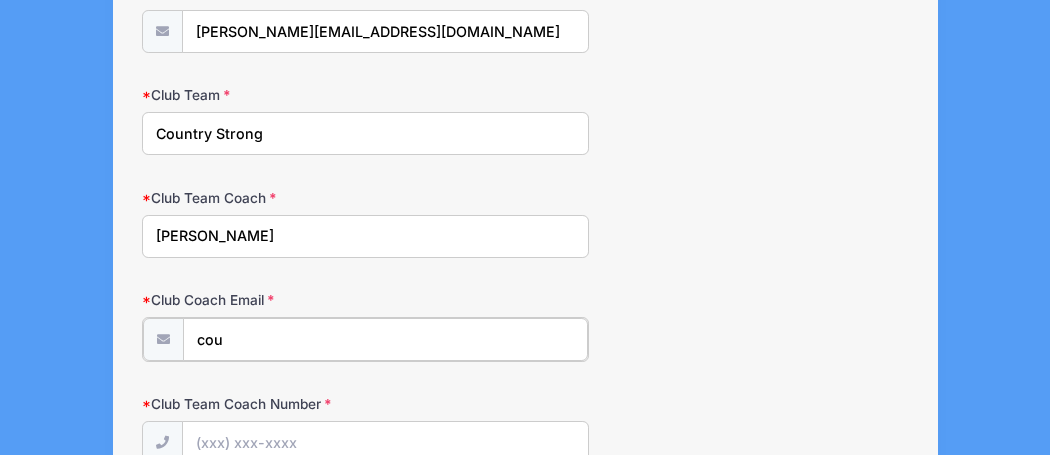 type on "countrystrongfh@gmail.com" 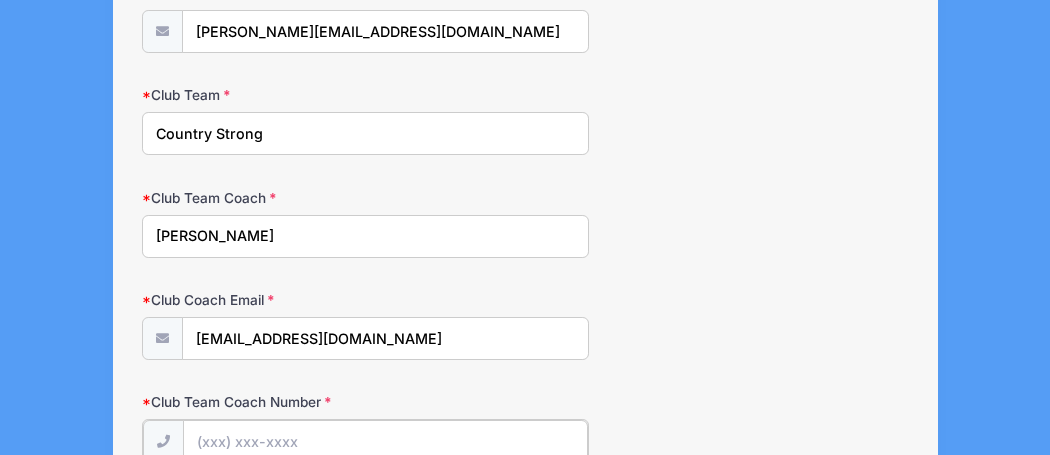 click on "Club Team Coach Number" at bounding box center (385, 441) 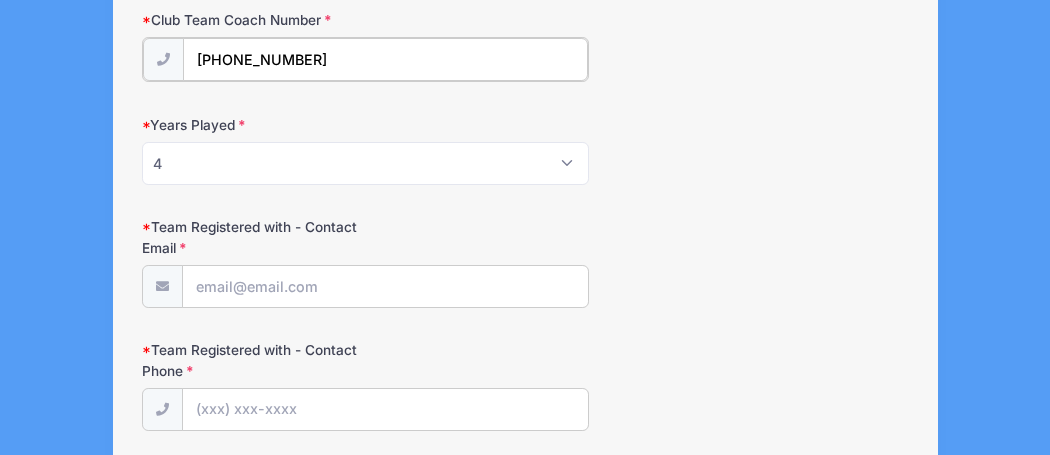 scroll, scrollTop: 2212, scrollLeft: 0, axis: vertical 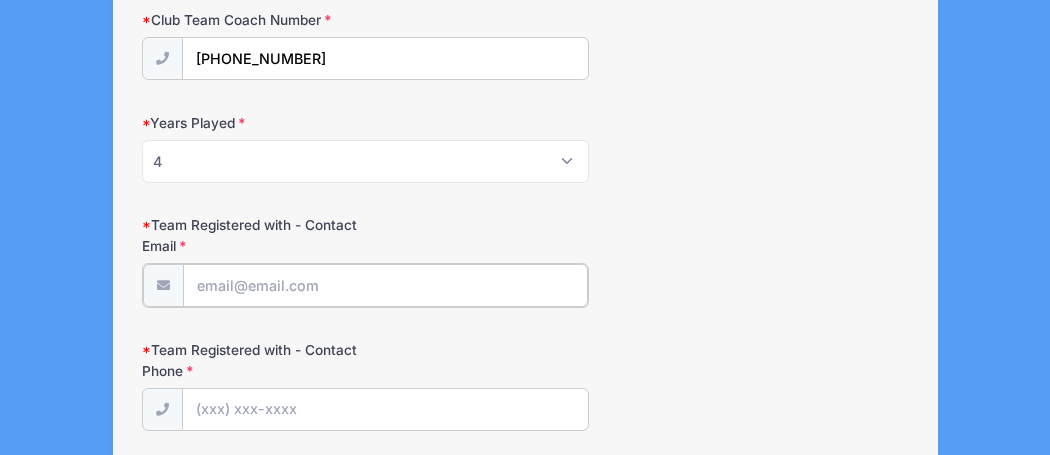 click on "Team Registered with - Contact Email" at bounding box center (385, 285) 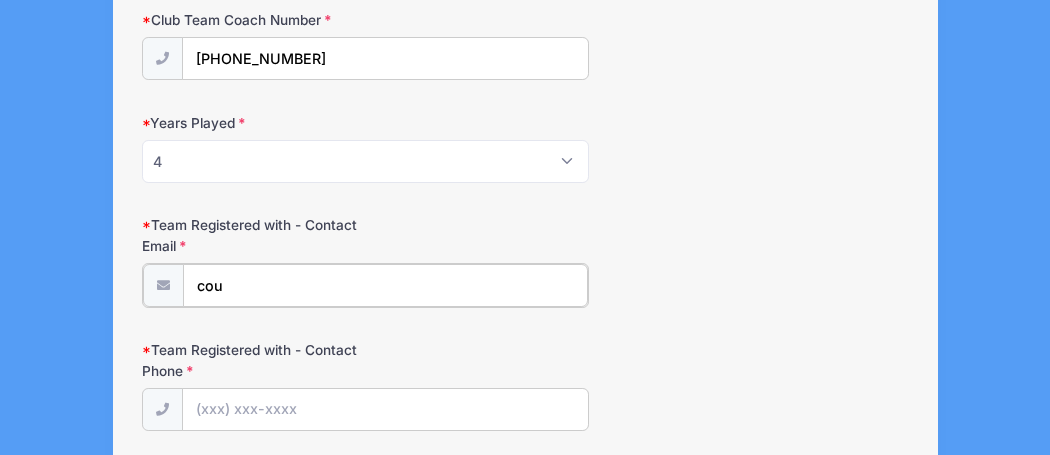 type on "countrystrongfh@gmail.com" 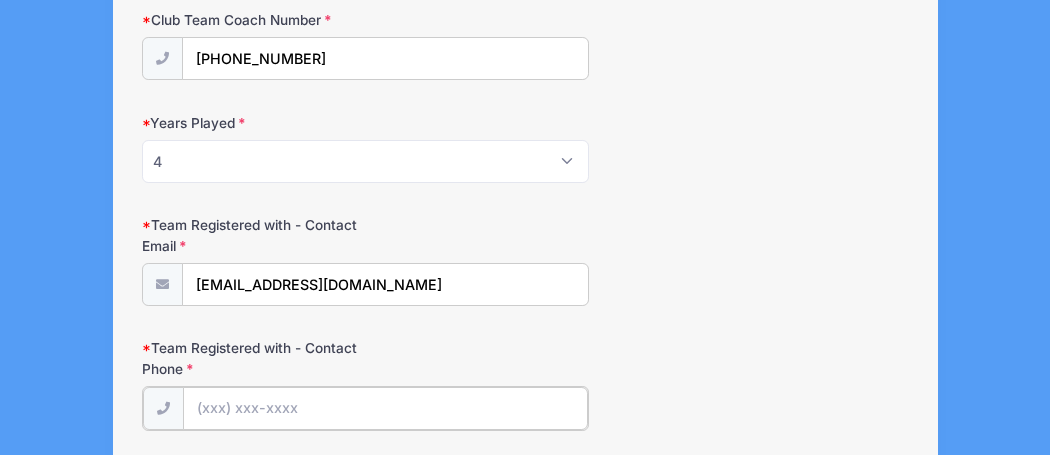 click on "Team Registered with - Contact Phone" at bounding box center [385, 408] 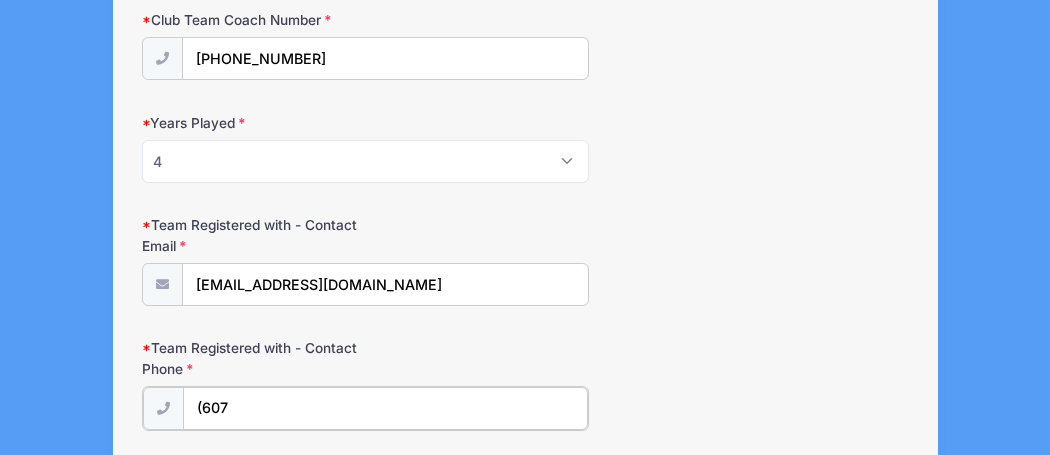 type on "(607) 621-7783" 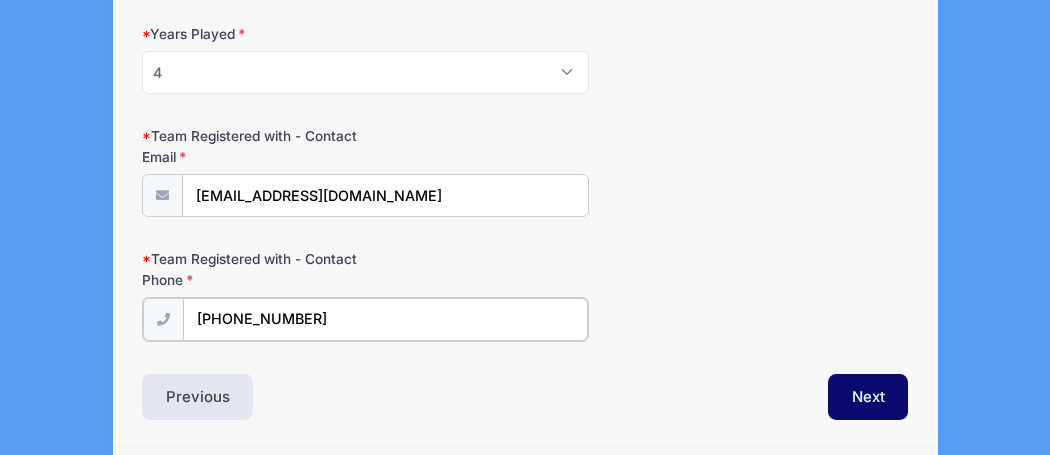 scroll, scrollTop: 2359, scrollLeft: 0, axis: vertical 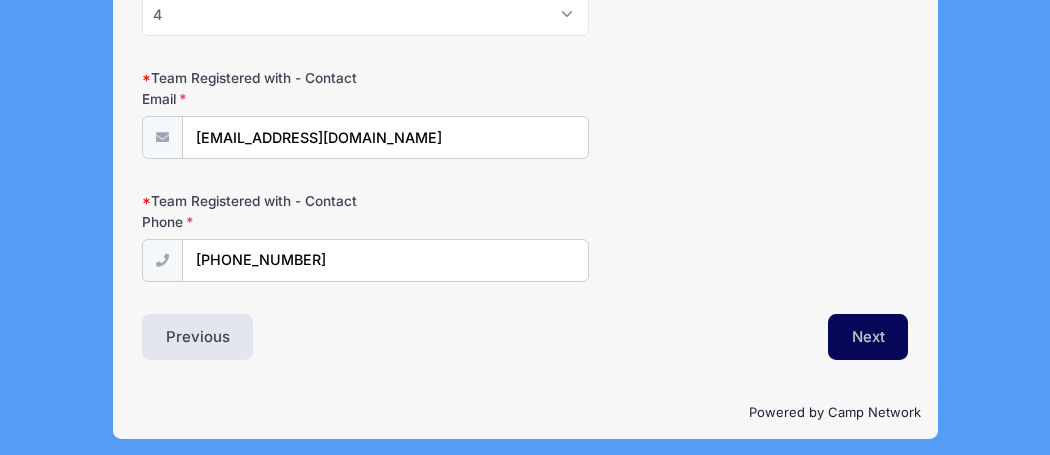click on "Next" at bounding box center (868, 337) 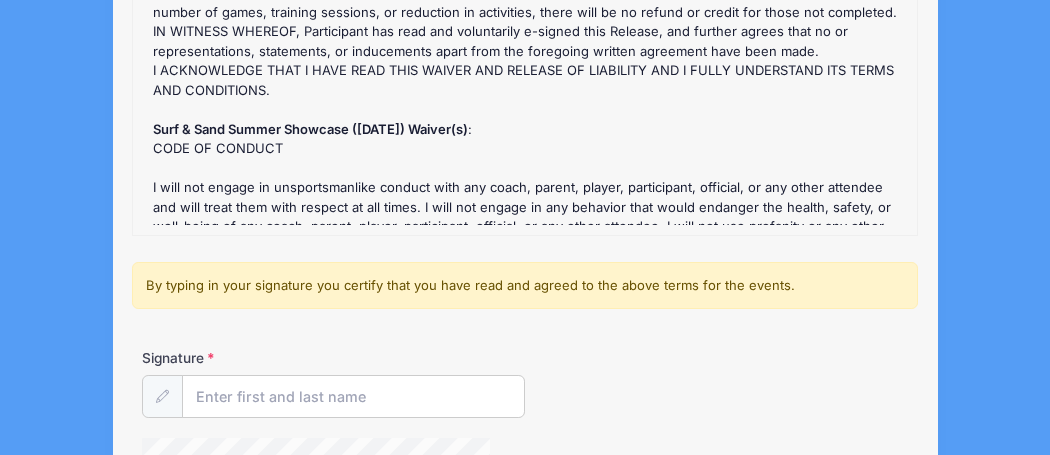 scroll, scrollTop: 0, scrollLeft: 0, axis: both 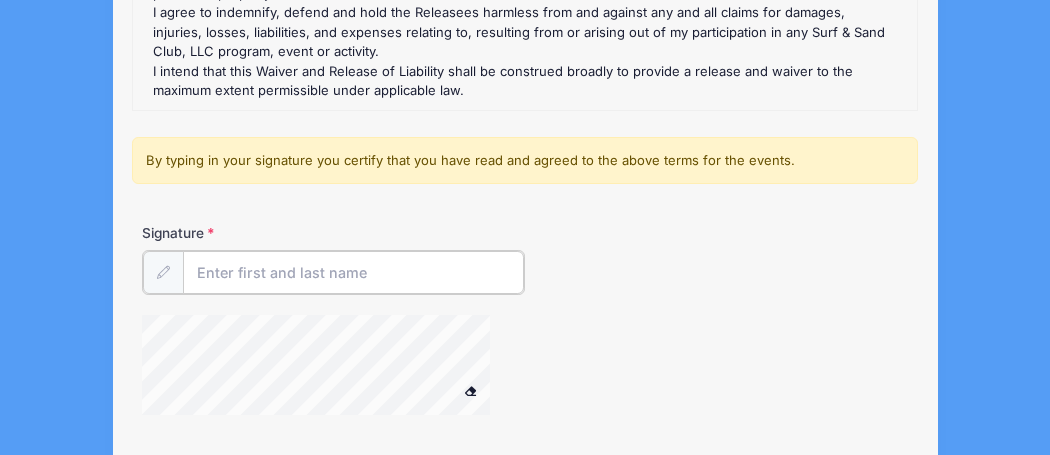 click on "Signature" at bounding box center (353, 272) 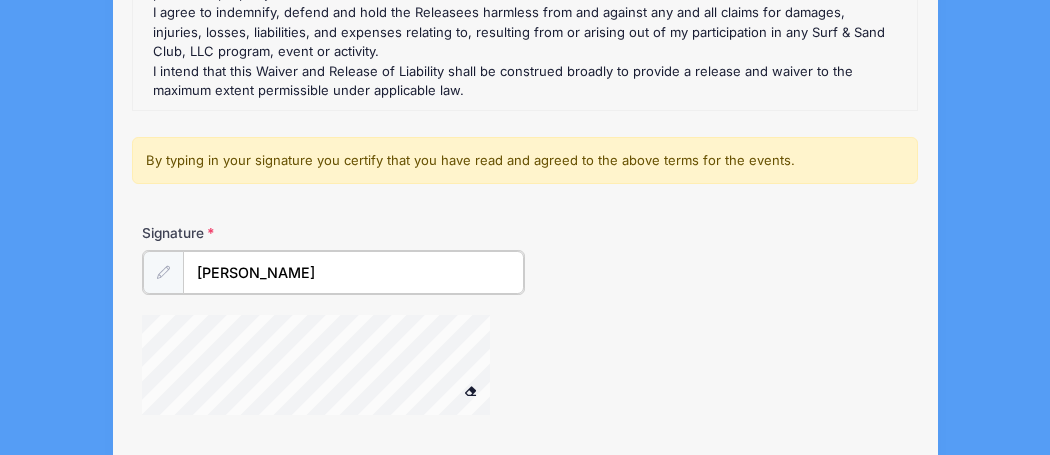 click on "Signature
Anya Beauchat" at bounding box center (525, 328) 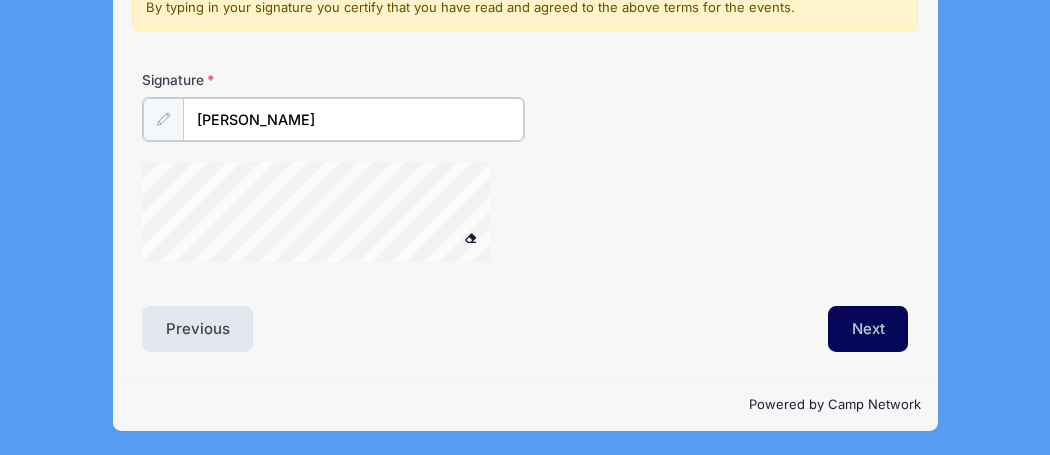 type on "Anya Beauchat" 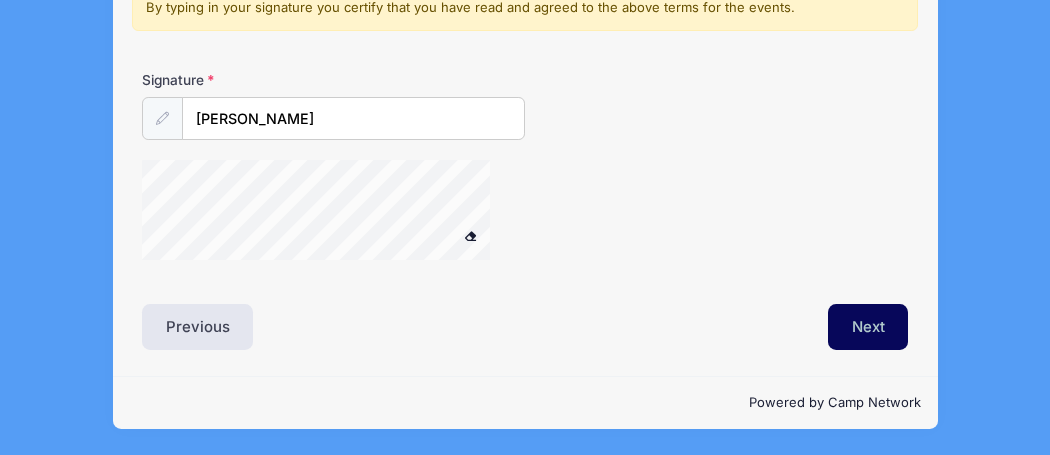 click on "Next" at bounding box center (868, 327) 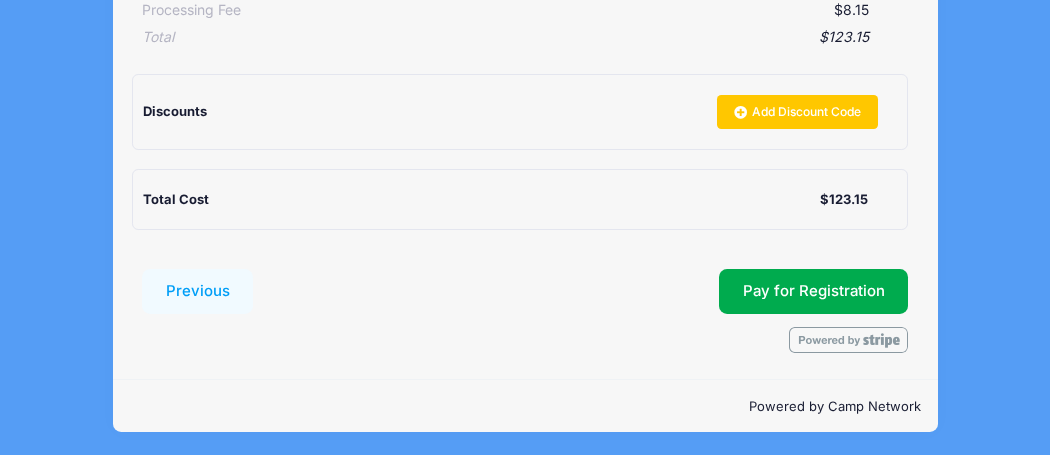 scroll, scrollTop: 488, scrollLeft: 0, axis: vertical 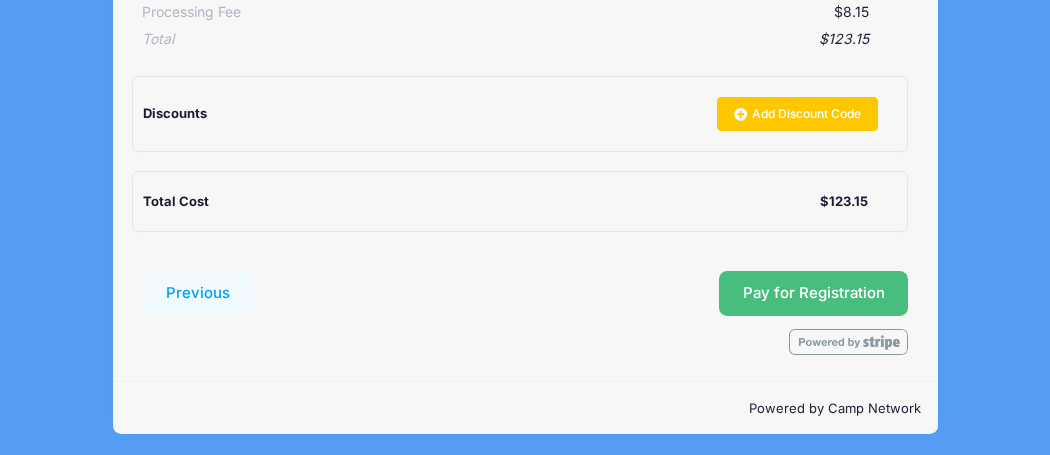 click on "Pay for Registration" at bounding box center [814, 293] 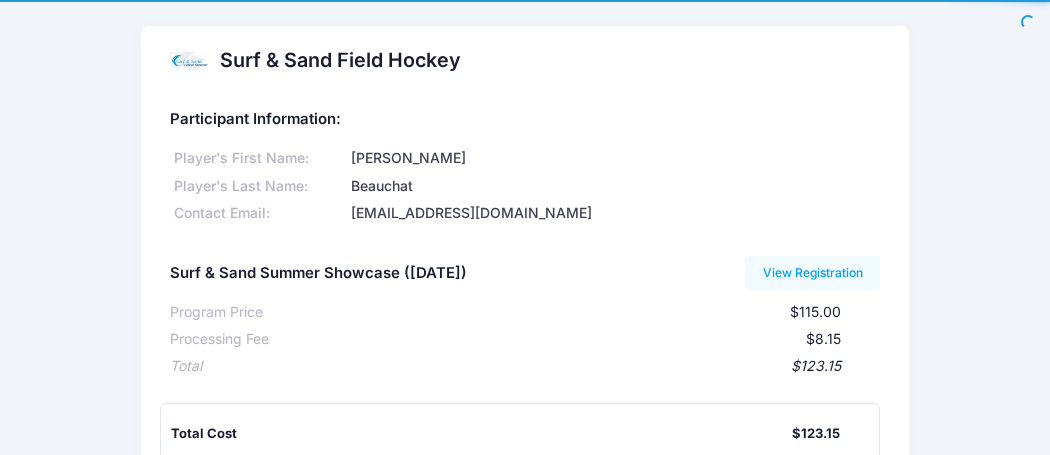 scroll, scrollTop: 0, scrollLeft: 0, axis: both 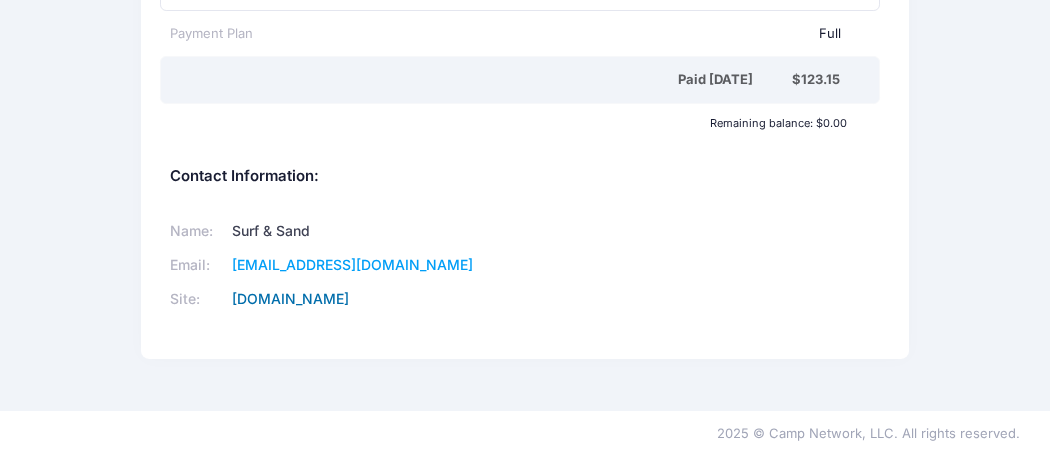 click on "[DOMAIN_NAME]" at bounding box center (290, 298) 